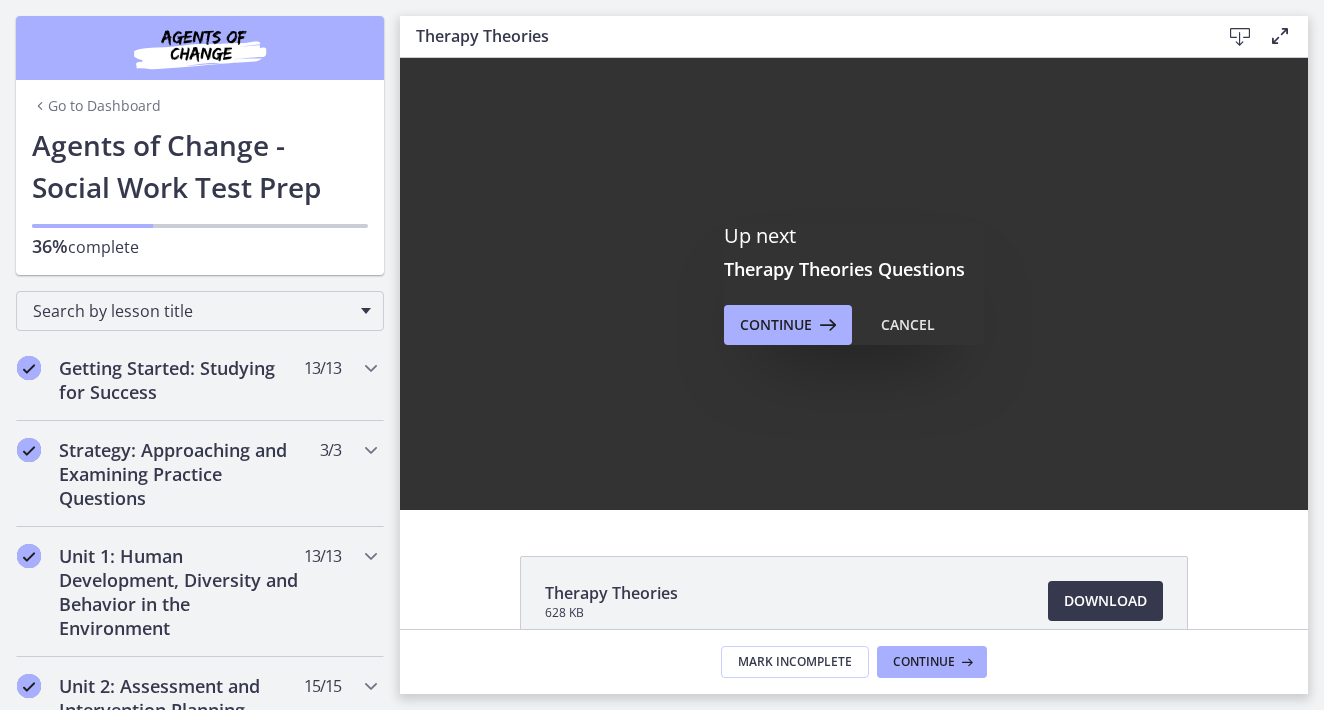 scroll, scrollTop: 0, scrollLeft: 0, axis: both 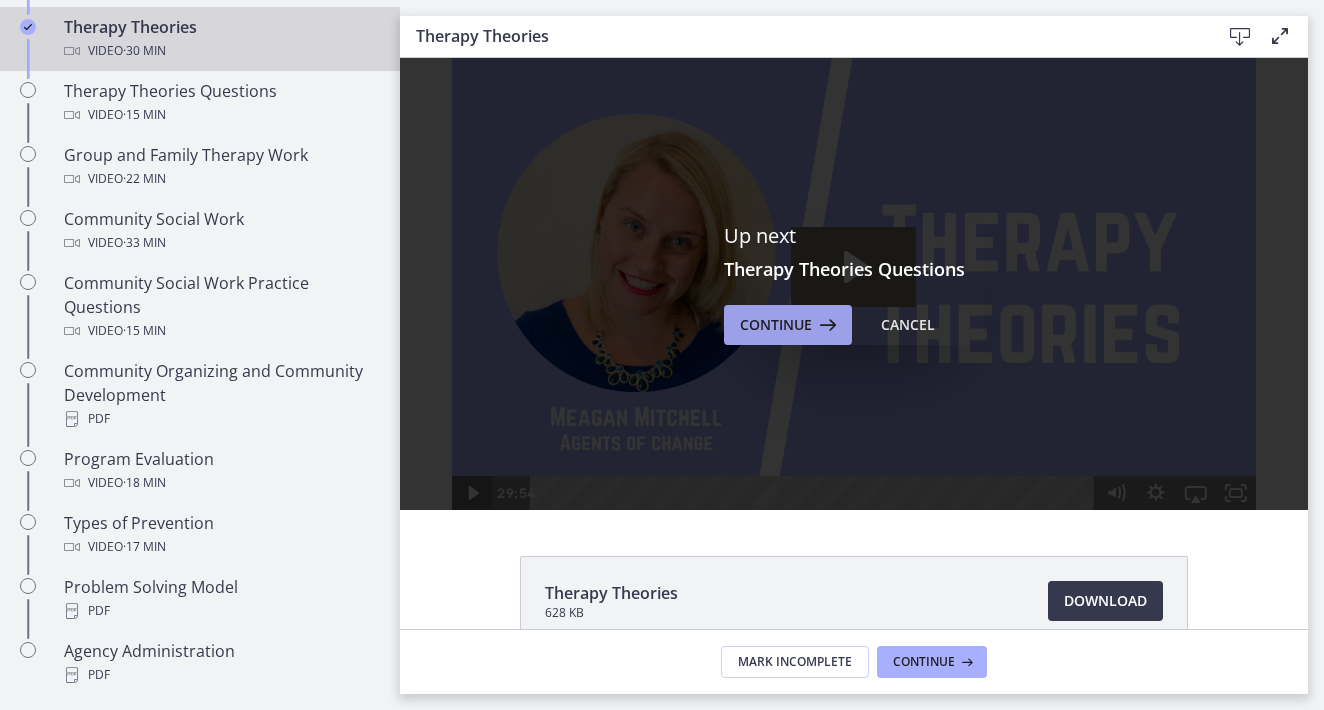click on "Continue" at bounding box center [788, 325] 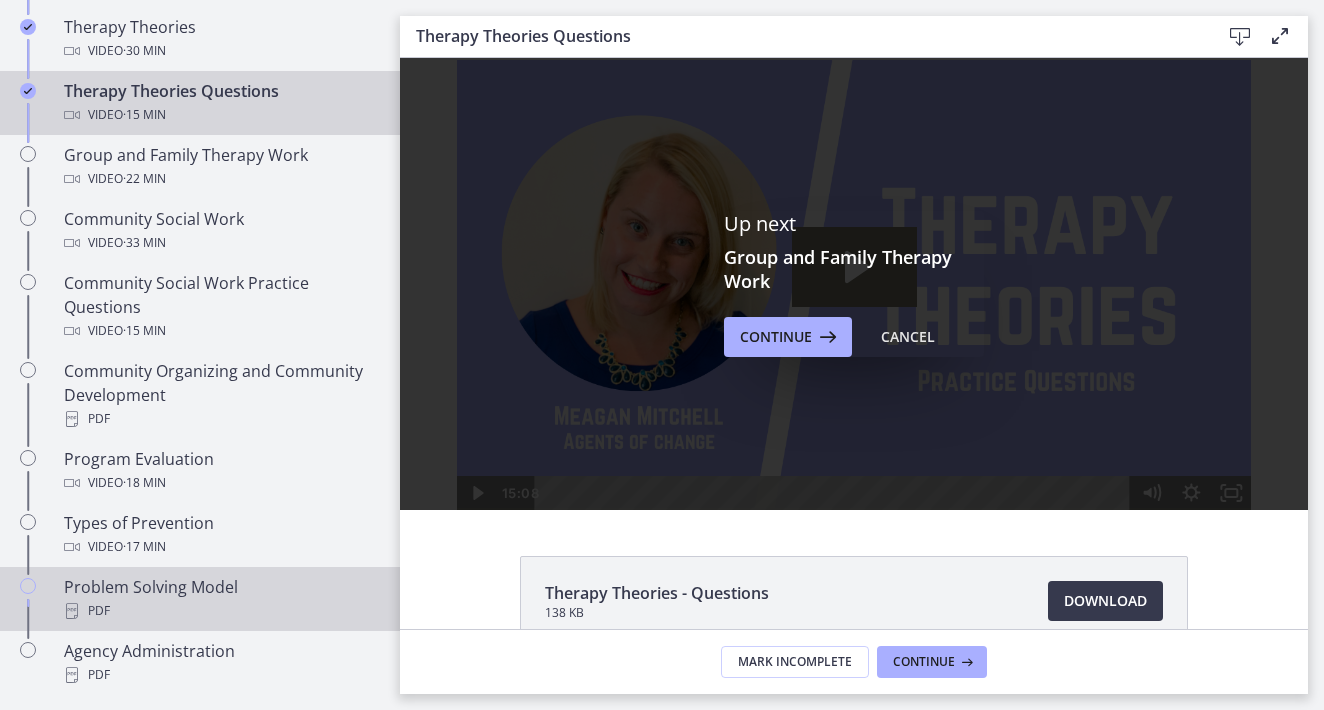scroll, scrollTop: 0, scrollLeft: 0, axis: both 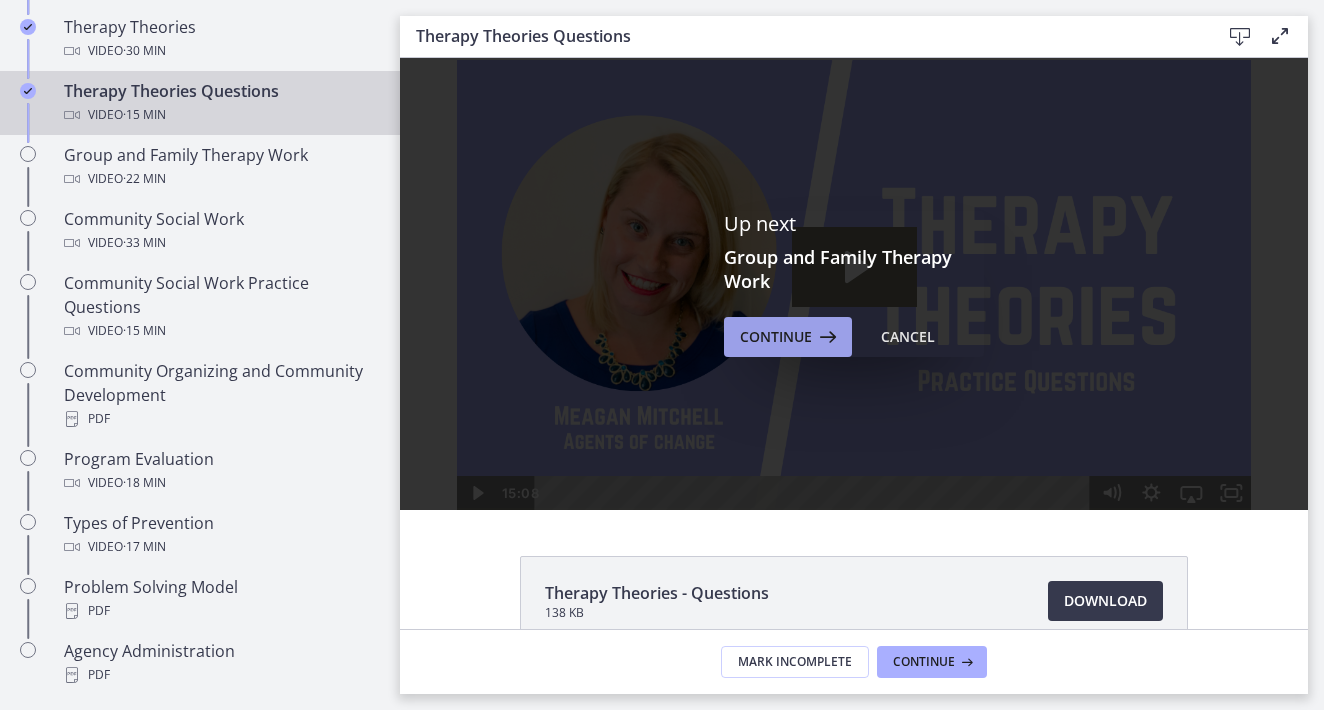 click on "Continue" at bounding box center [776, 337] 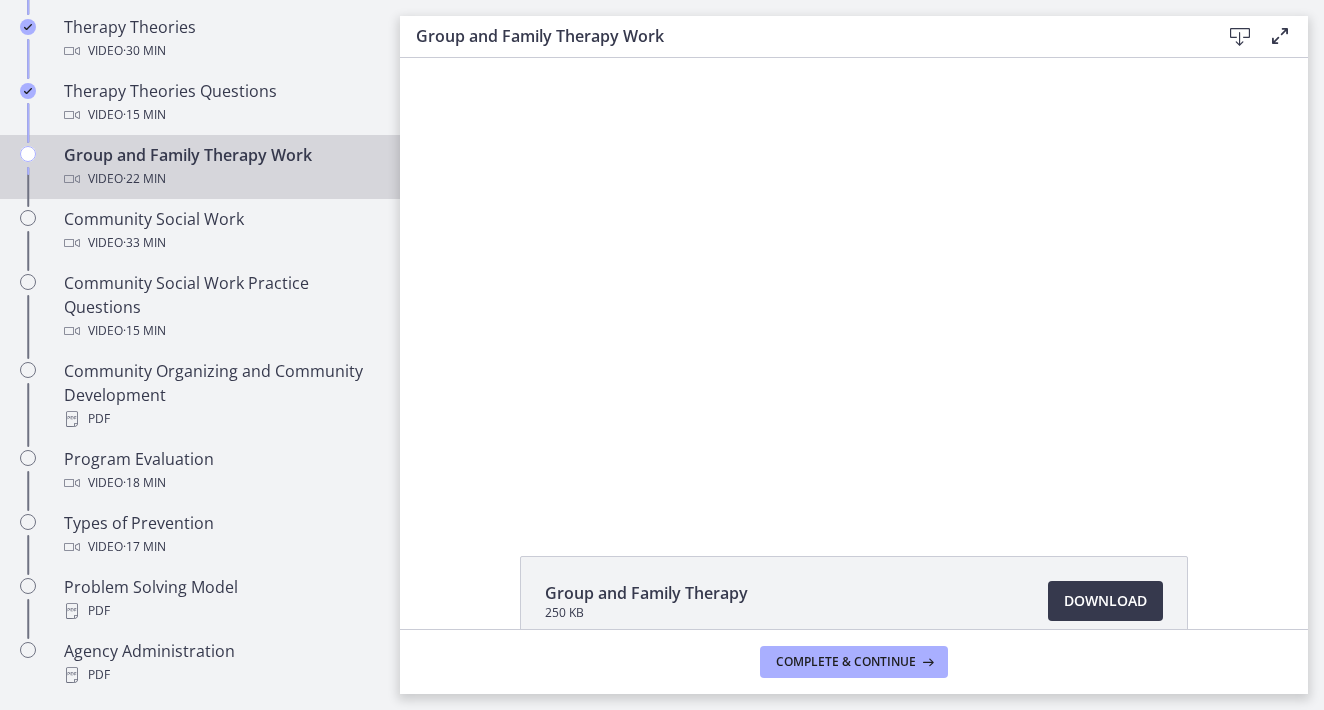 scroll, scrollTop: 0, scrollLeft: 0, axis: both 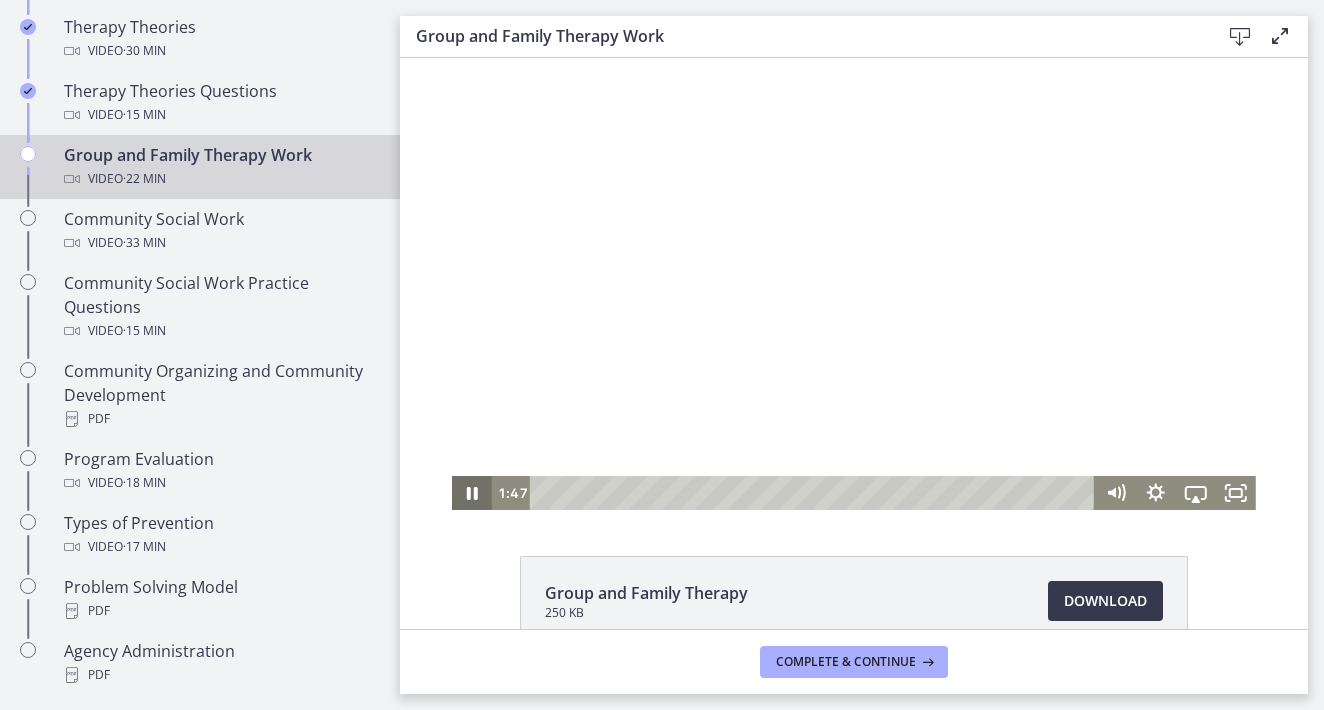 click 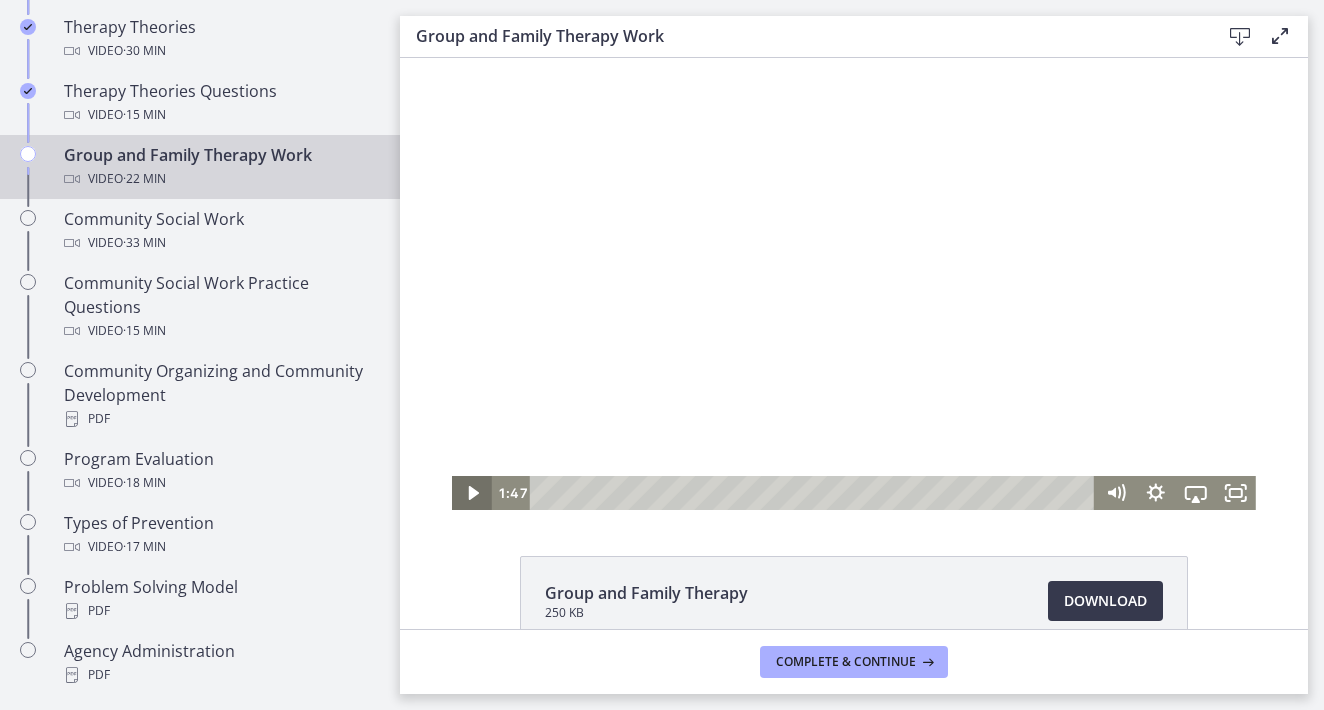 type 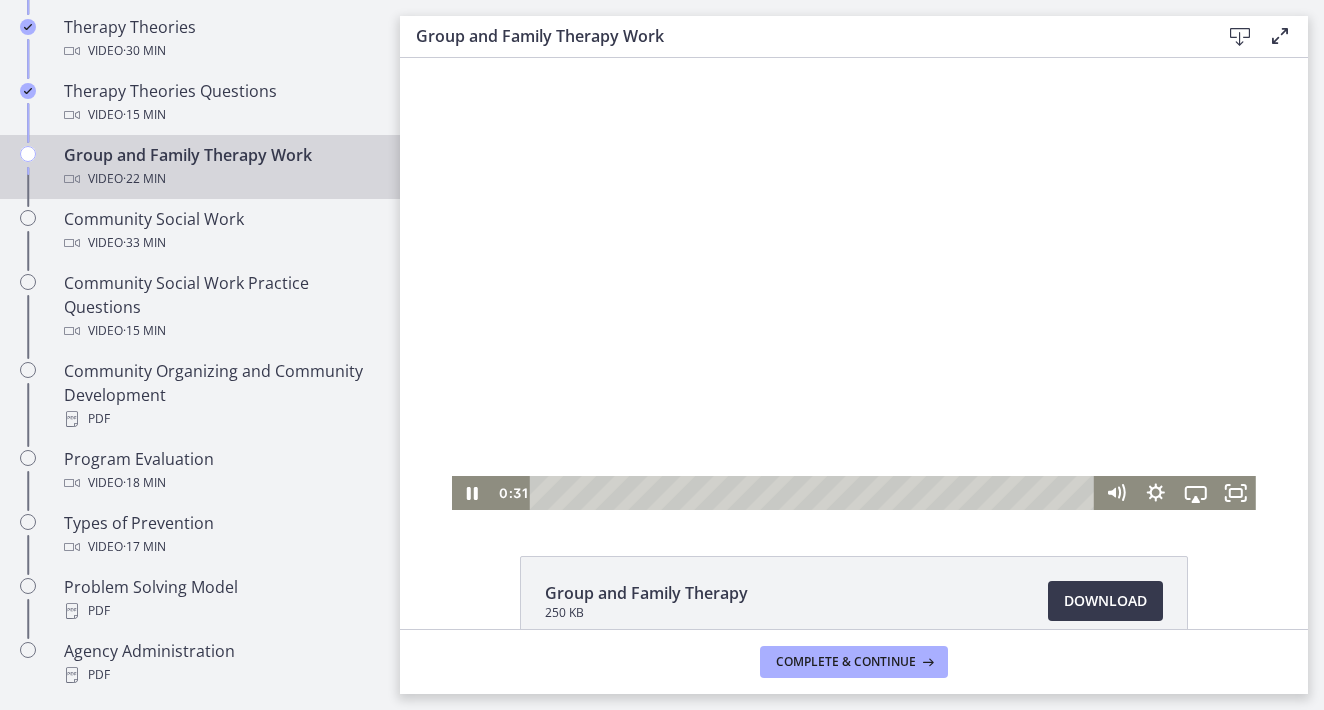 click at bounding box center [815, 493] 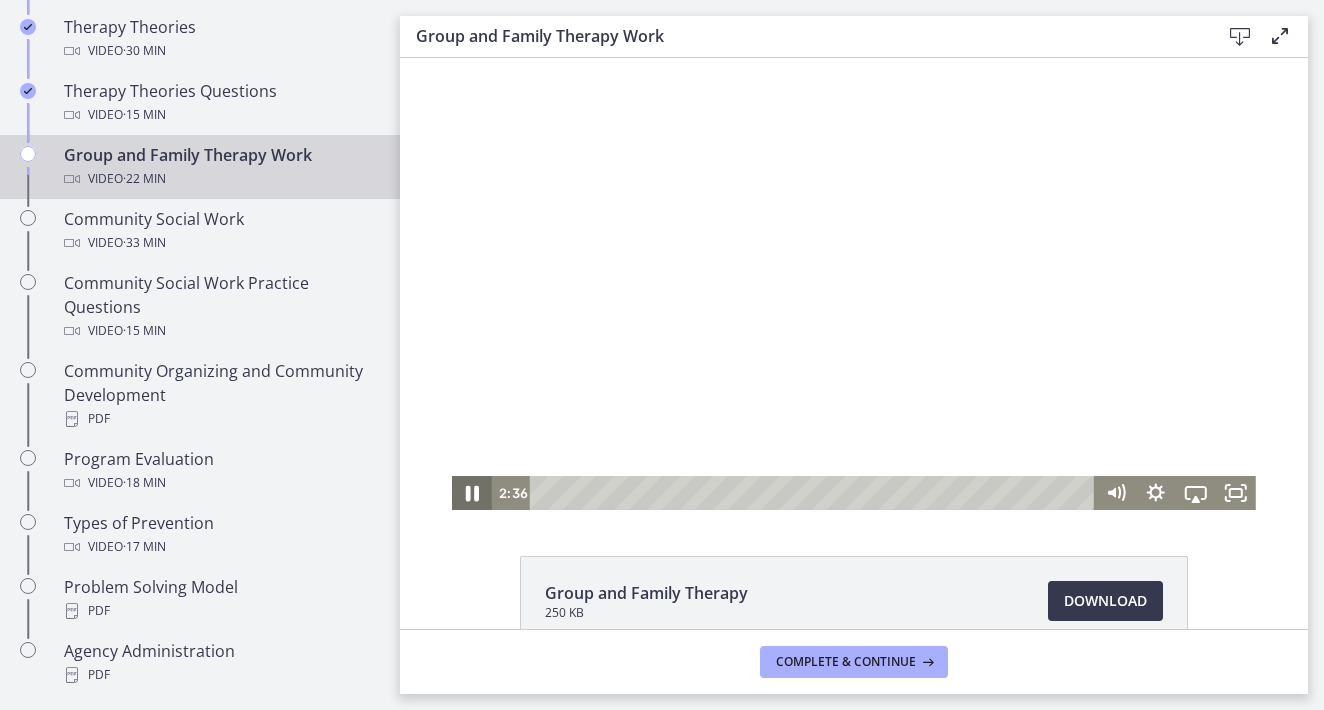 click 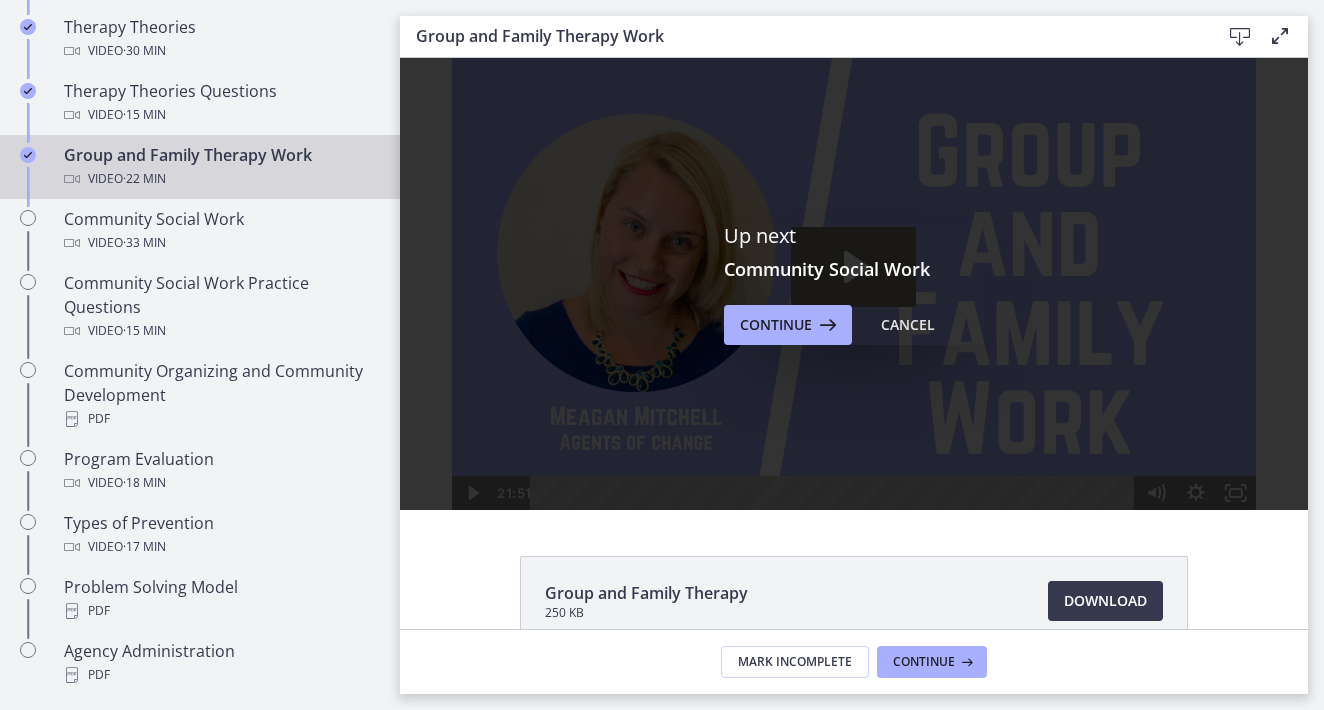 scroll, scrollTop: 0, scrollLeft: 0, axis: both 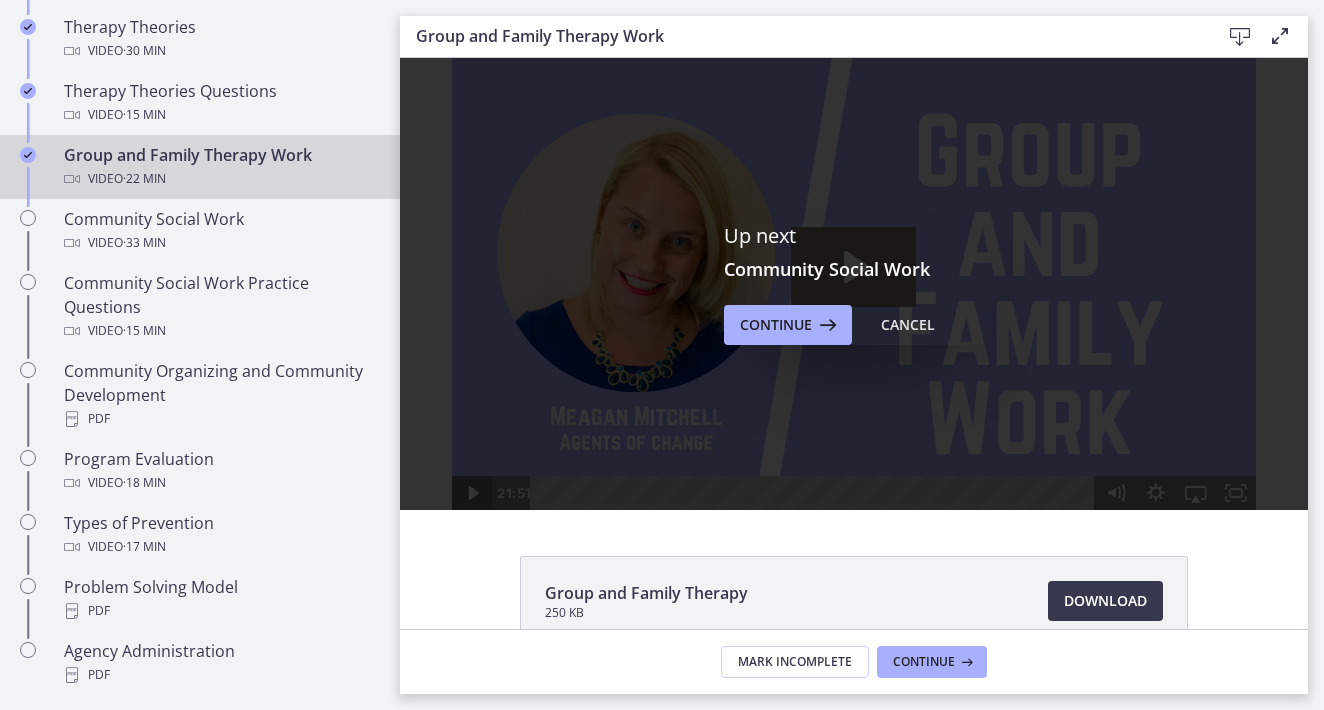 click on "Up next
Community Social Work
Continue
Cancel" at bounding box center [854, 284] 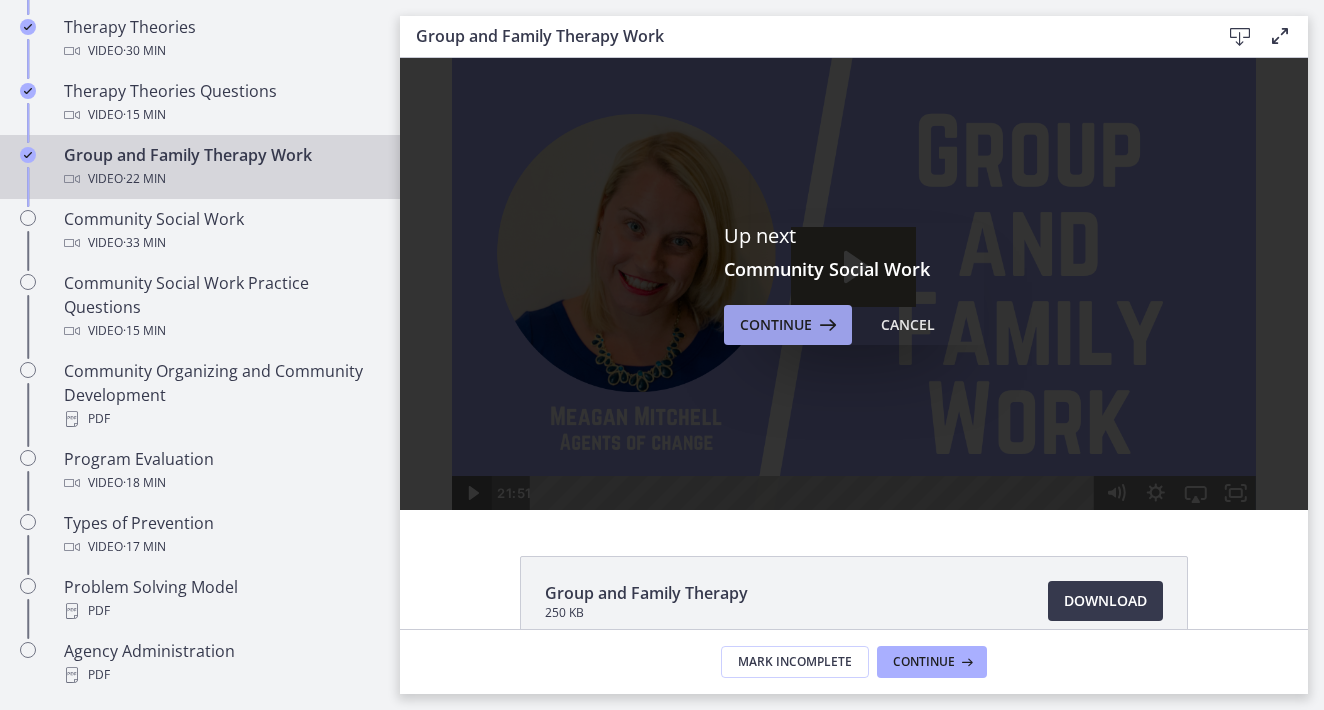 click on "Continue" at bounding box center (776, 325) 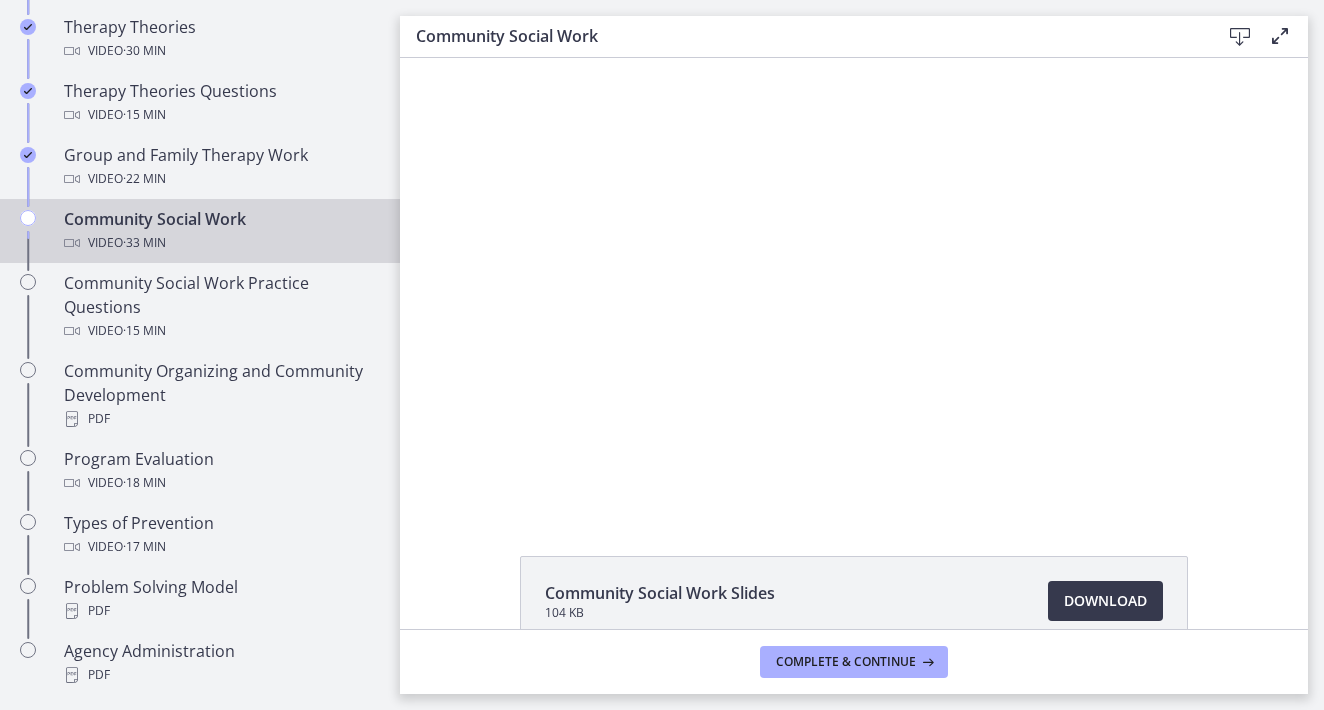 scroll, scrollTop: 0, scrollLeft: 0, axis: both 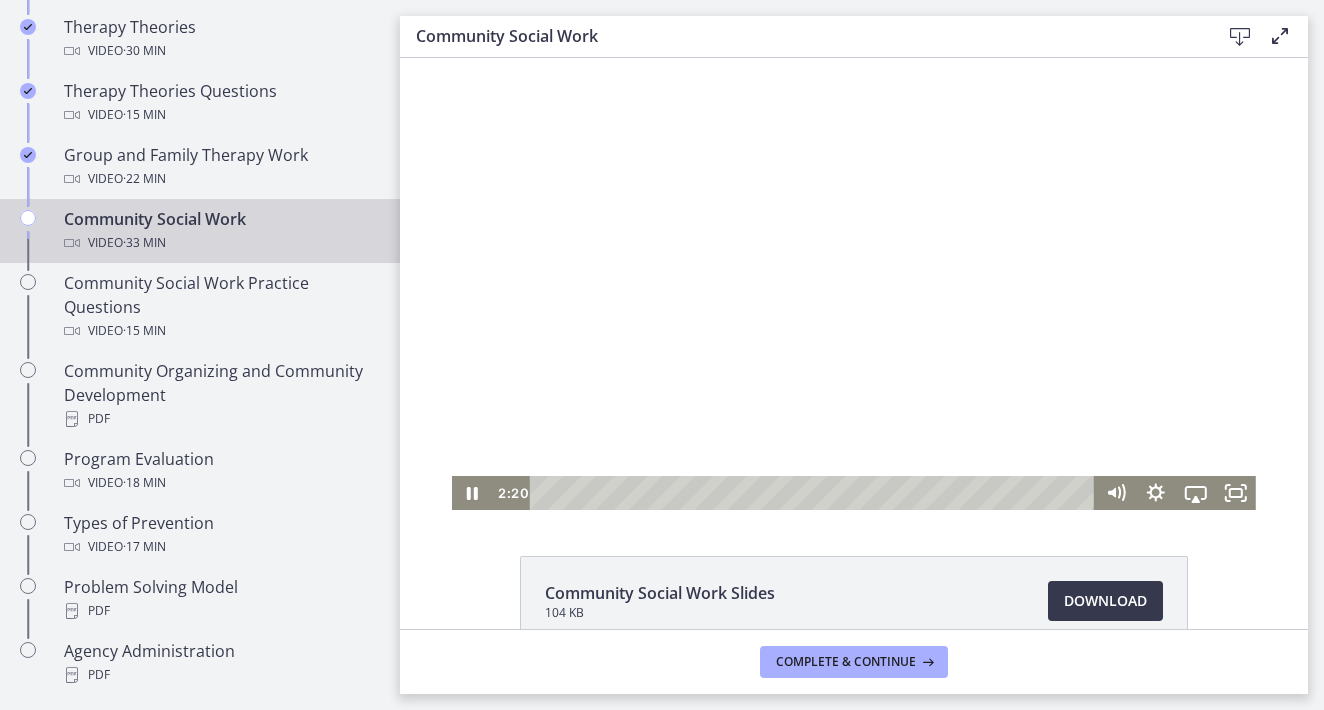 drag, startPoint x: 1187, startPoint y: 389, endPoint x: 787, endPoint y: 327, distance: 404.7765 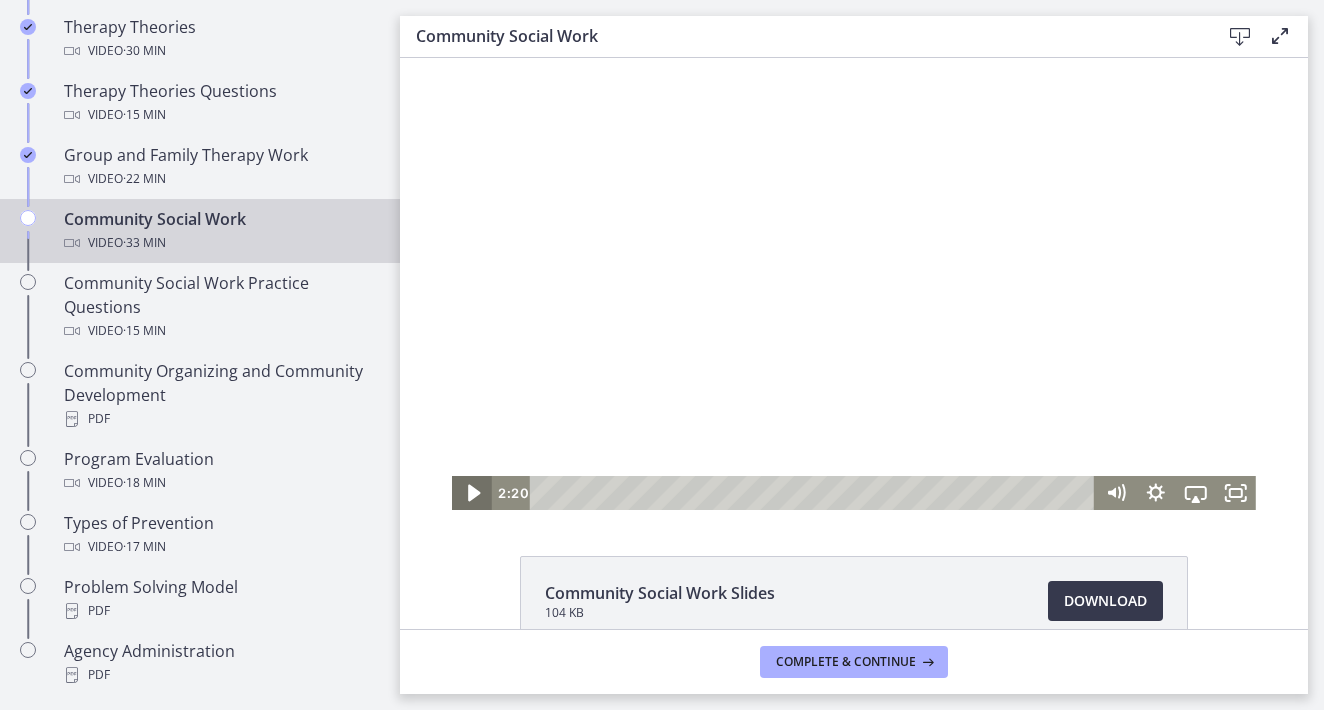 click 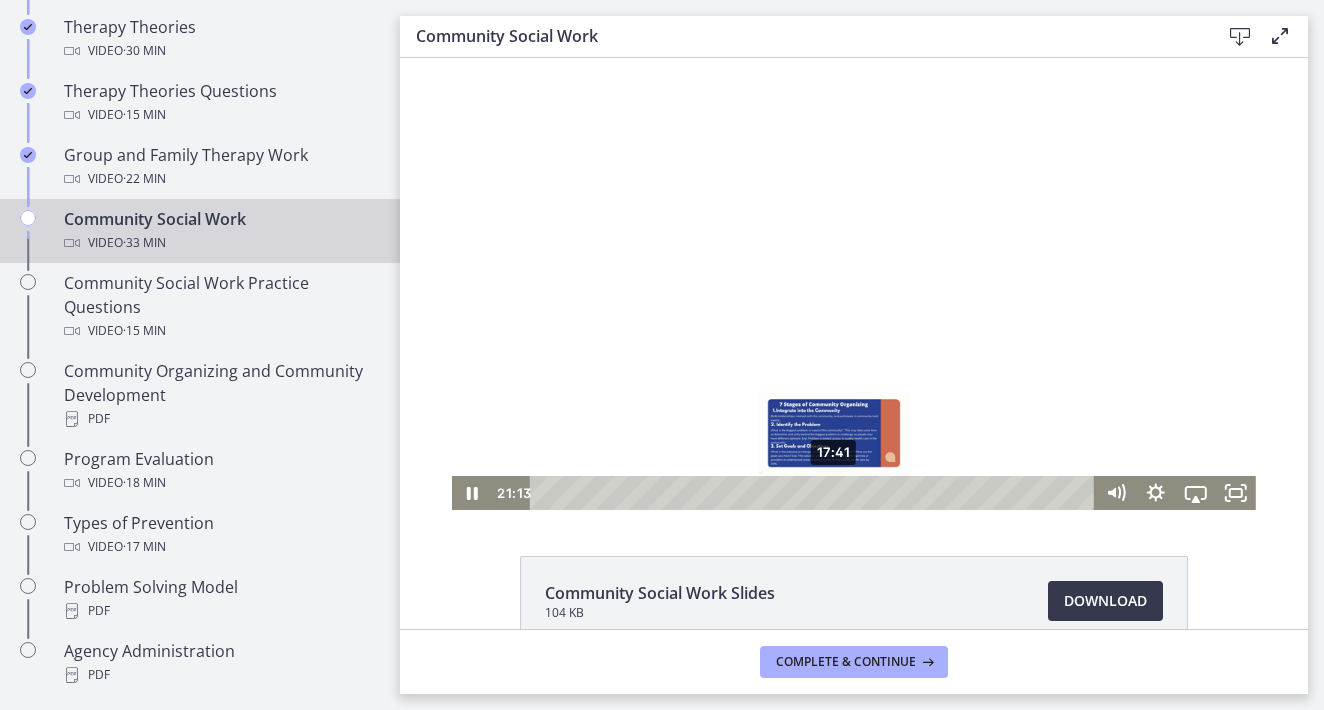 click on "17:41" at bounding box center (815, 493) 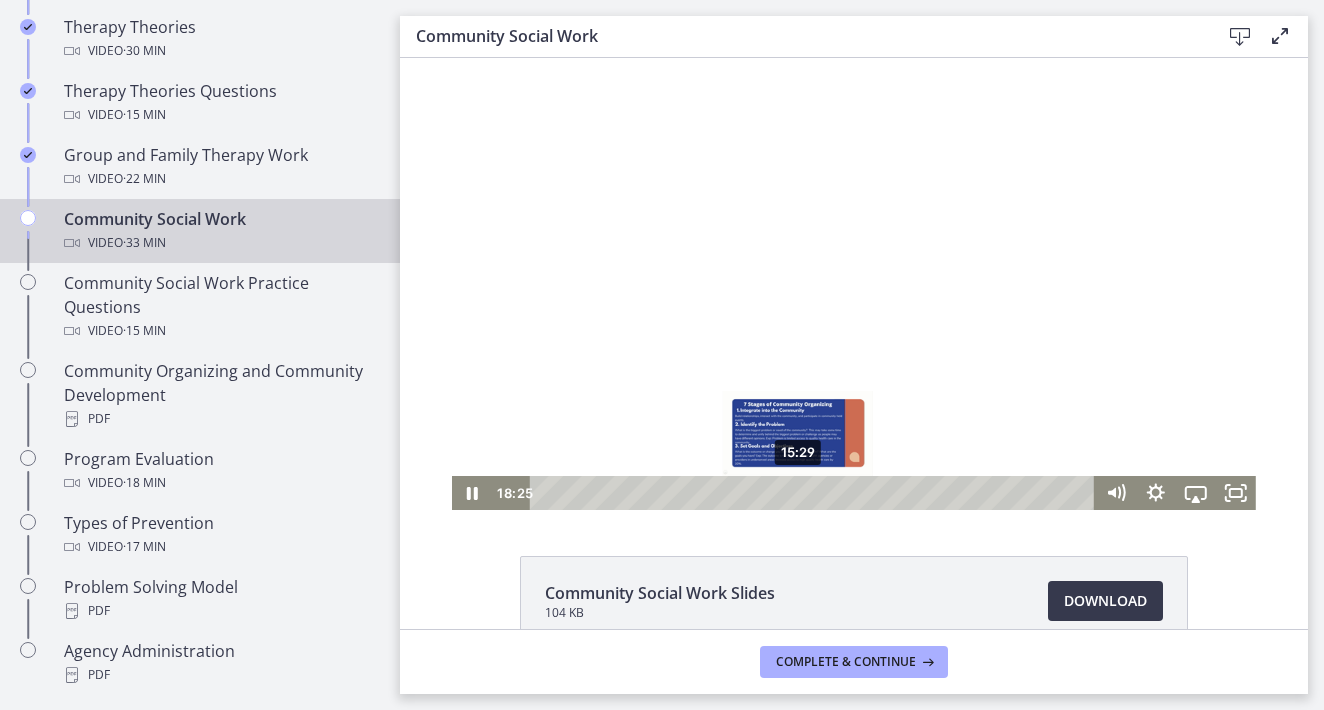 click on "15:29" at bounding box center [815, 493] 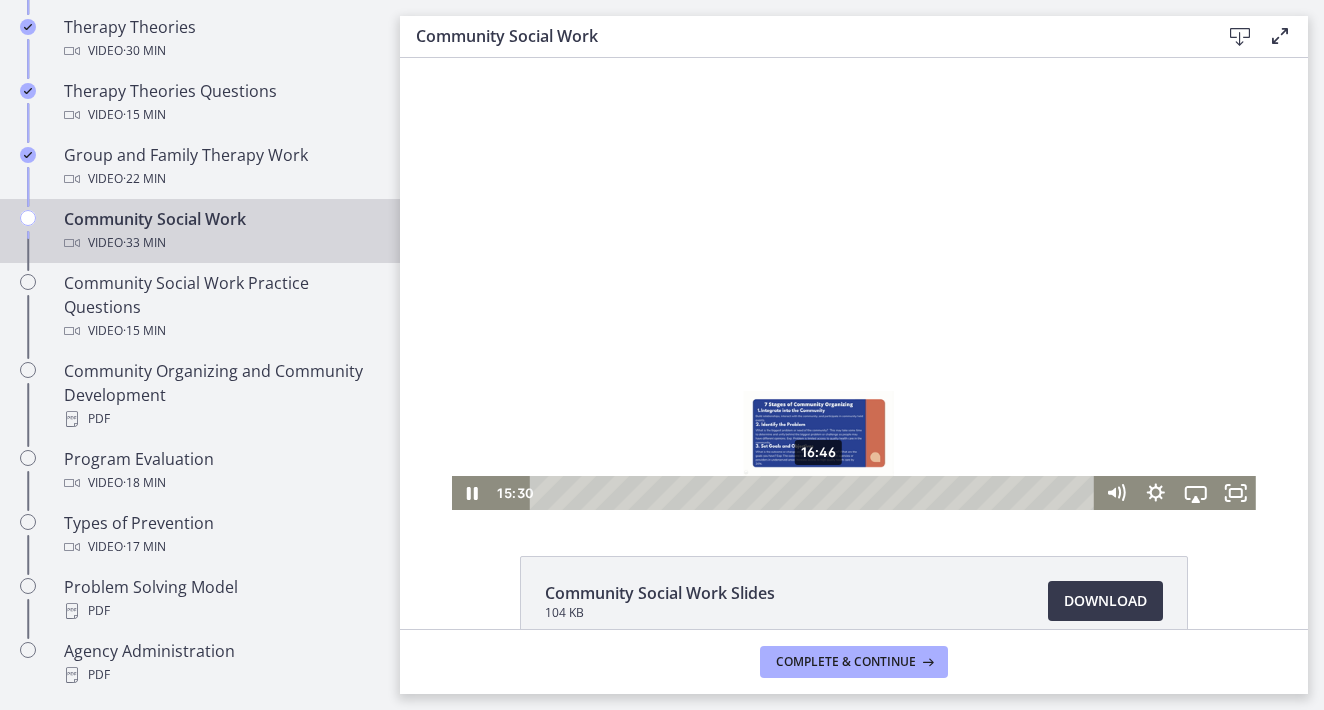 click on "16:46" at bounding box center (815, 493) 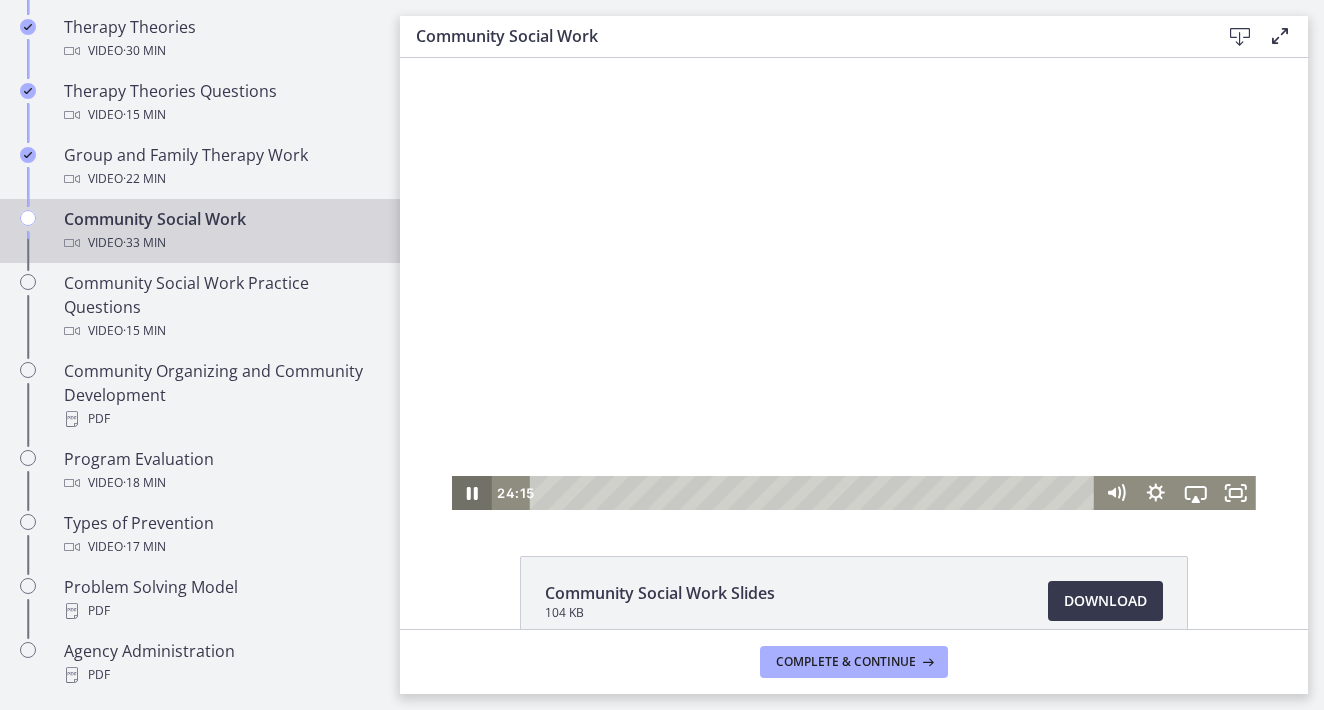 click 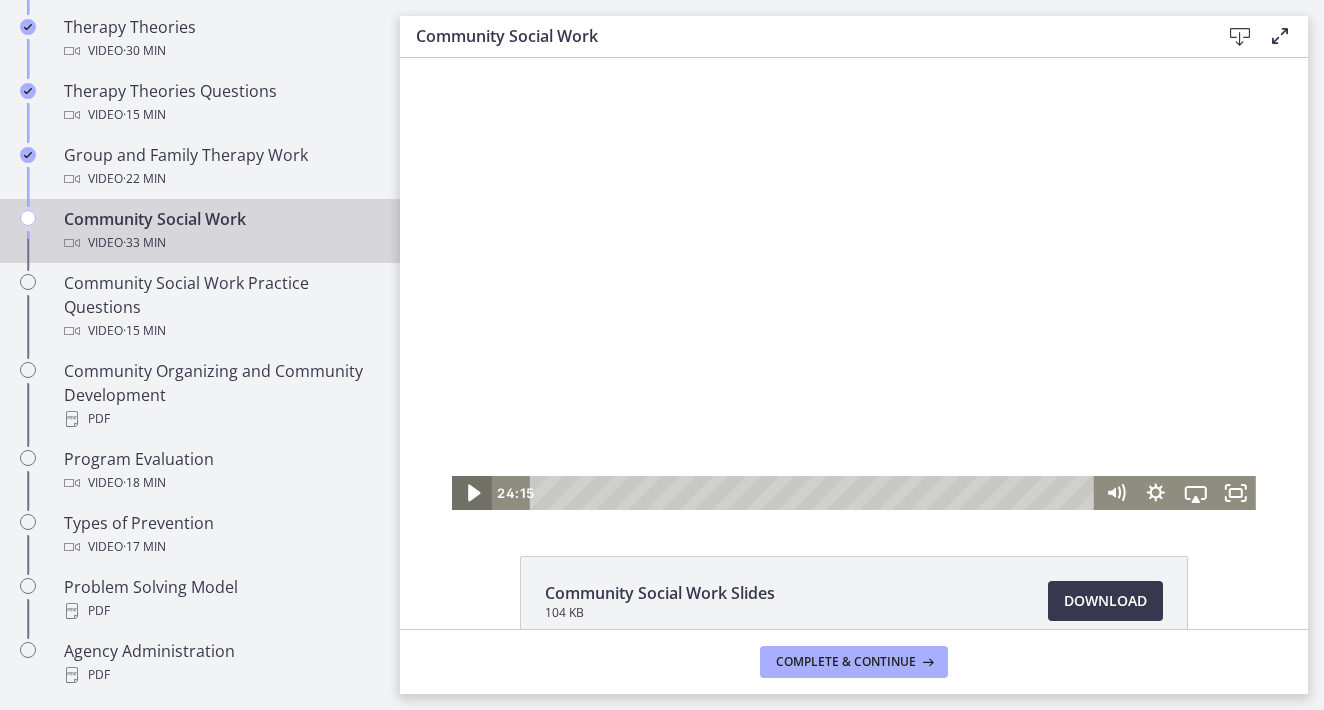 click 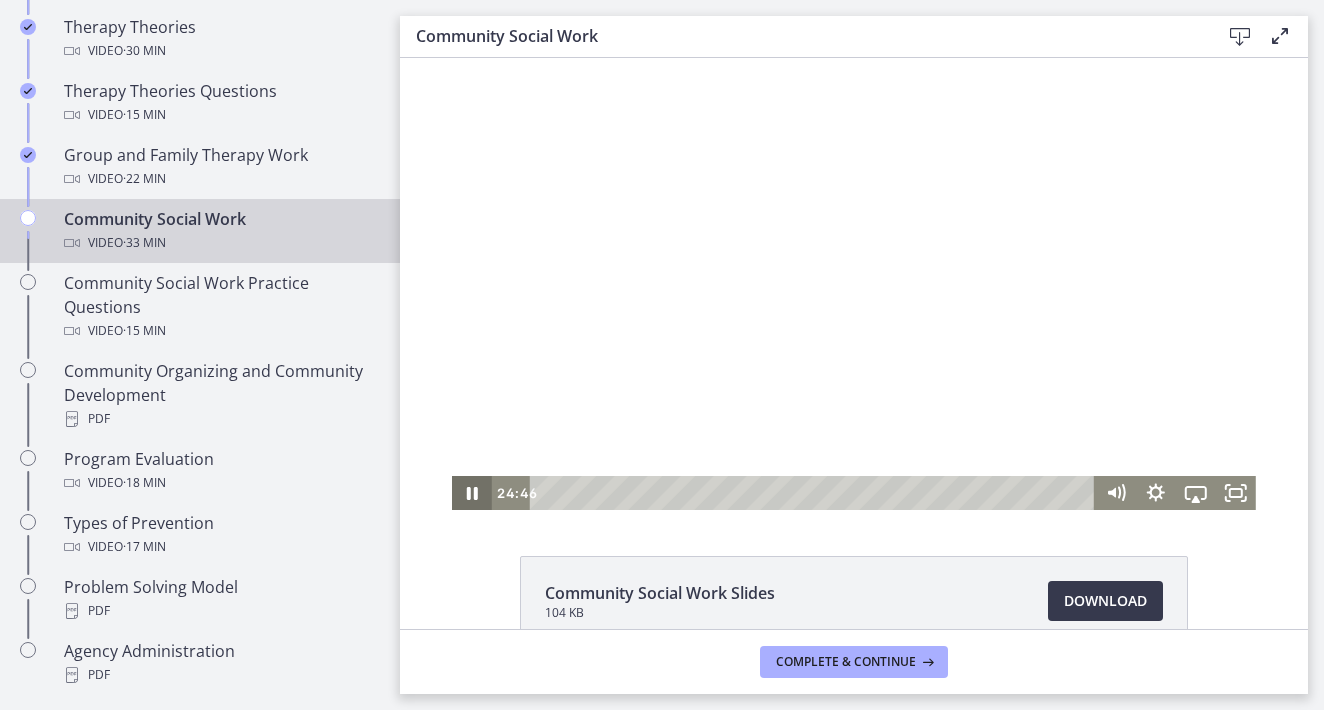 type 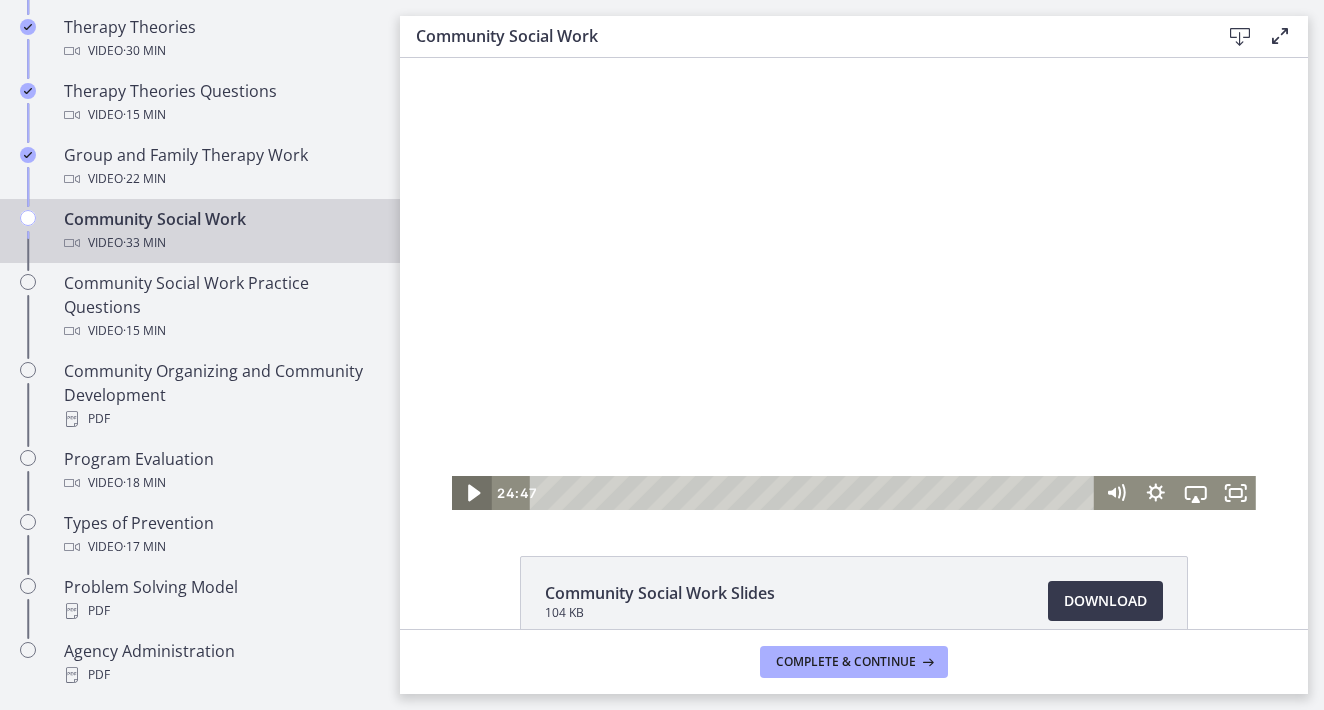 click 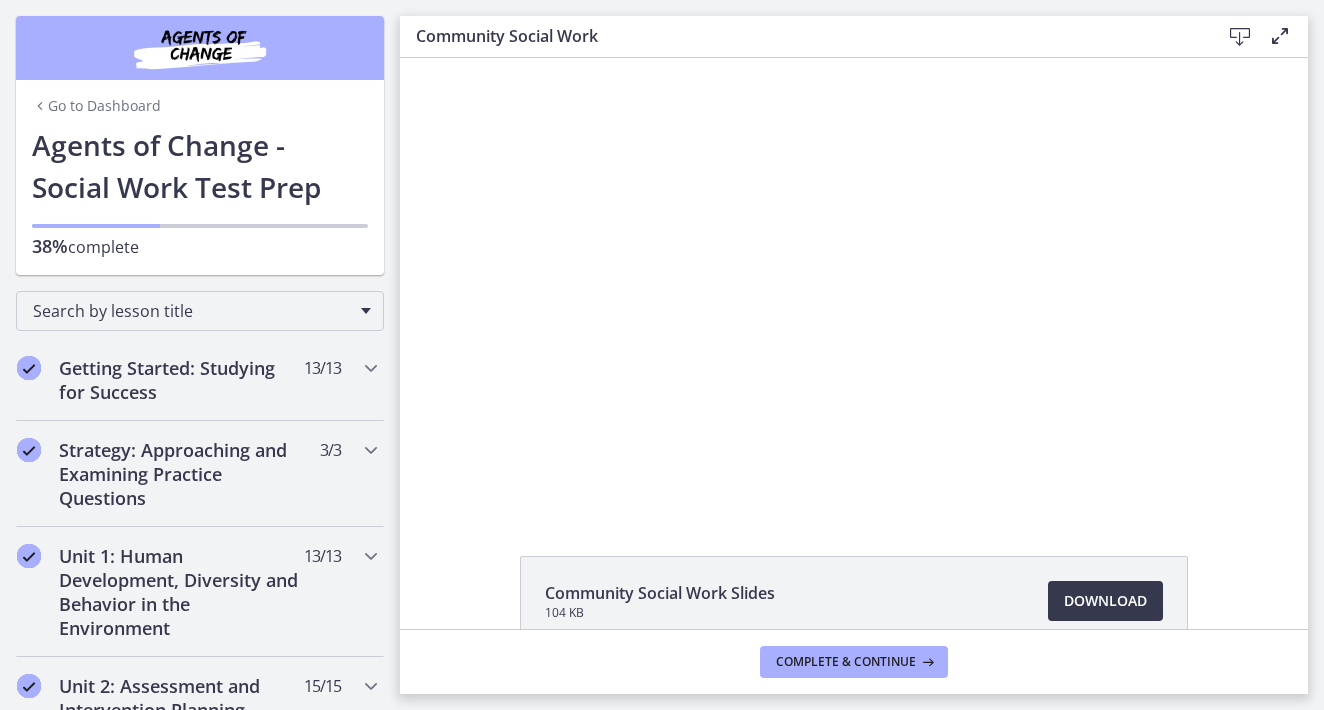 scroll, scrollTop: 0, scrollLeft: 0, axis: both 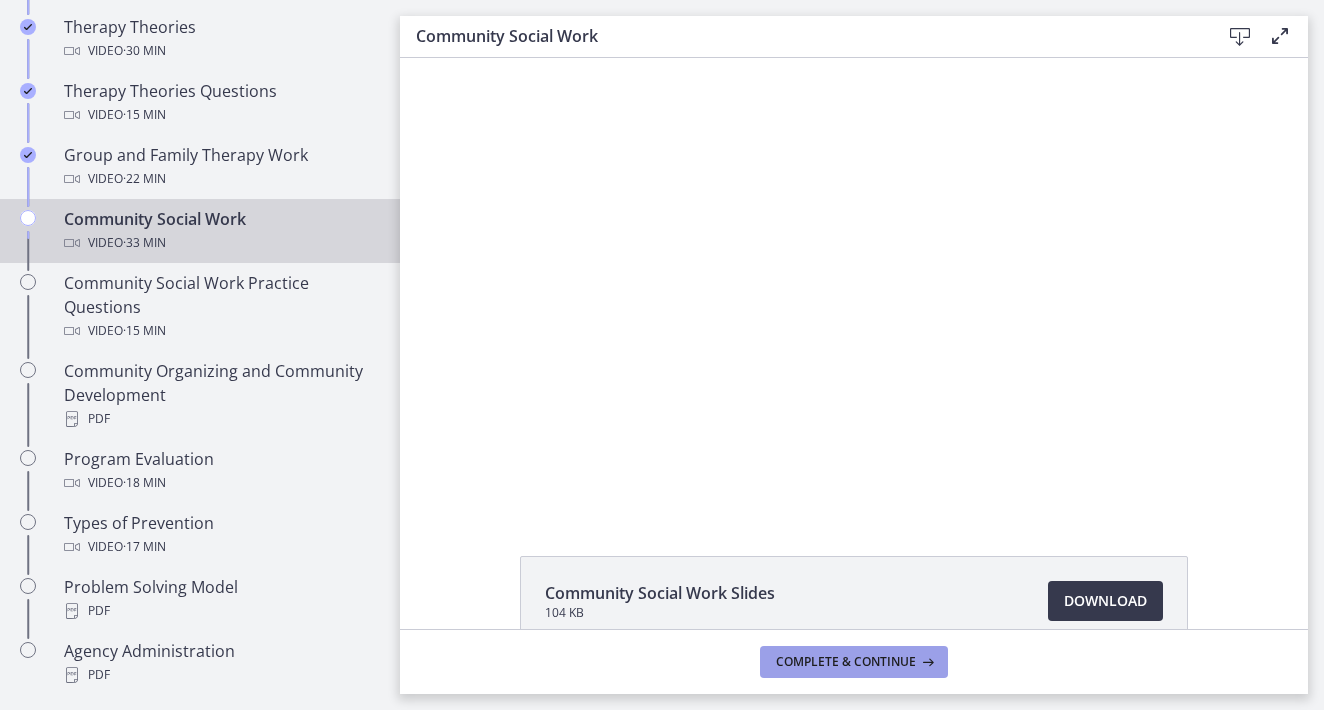 click on "Complete & continue" at bounding box center (846, 662) 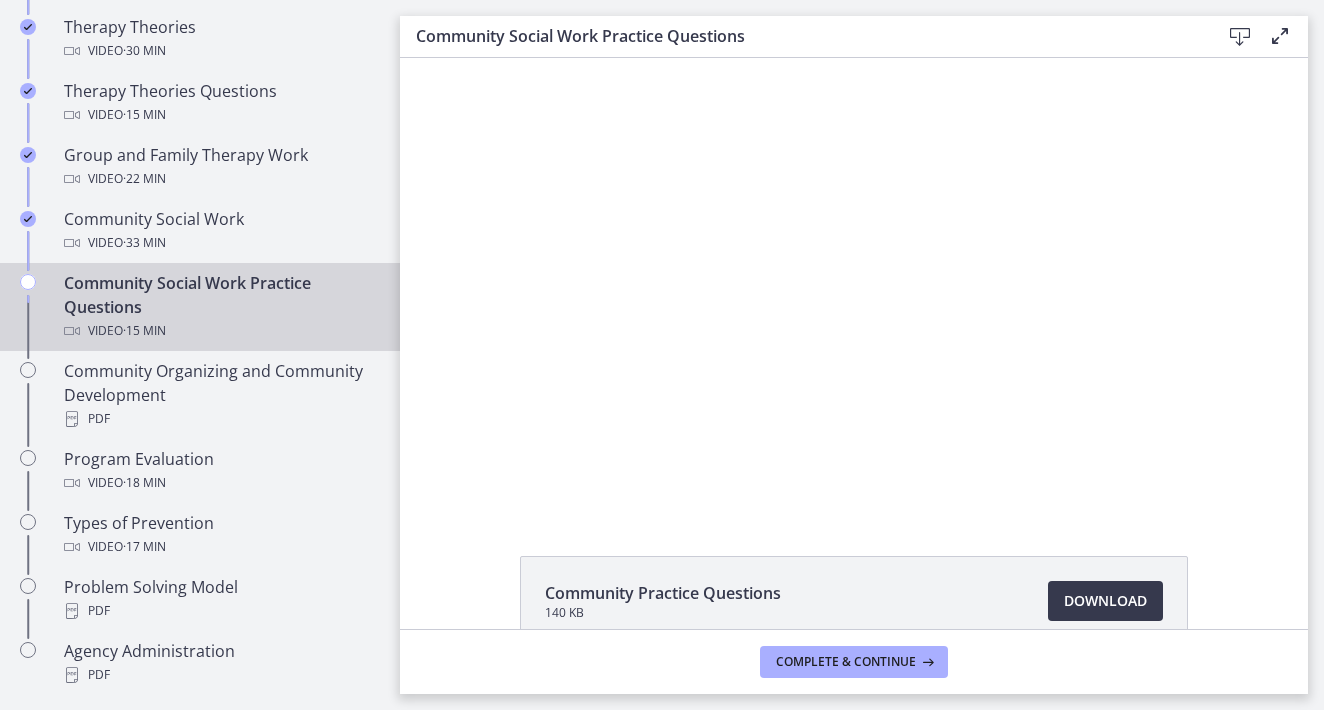 scroll, scrollTop: 0, scrollLeft: 0, axis: both 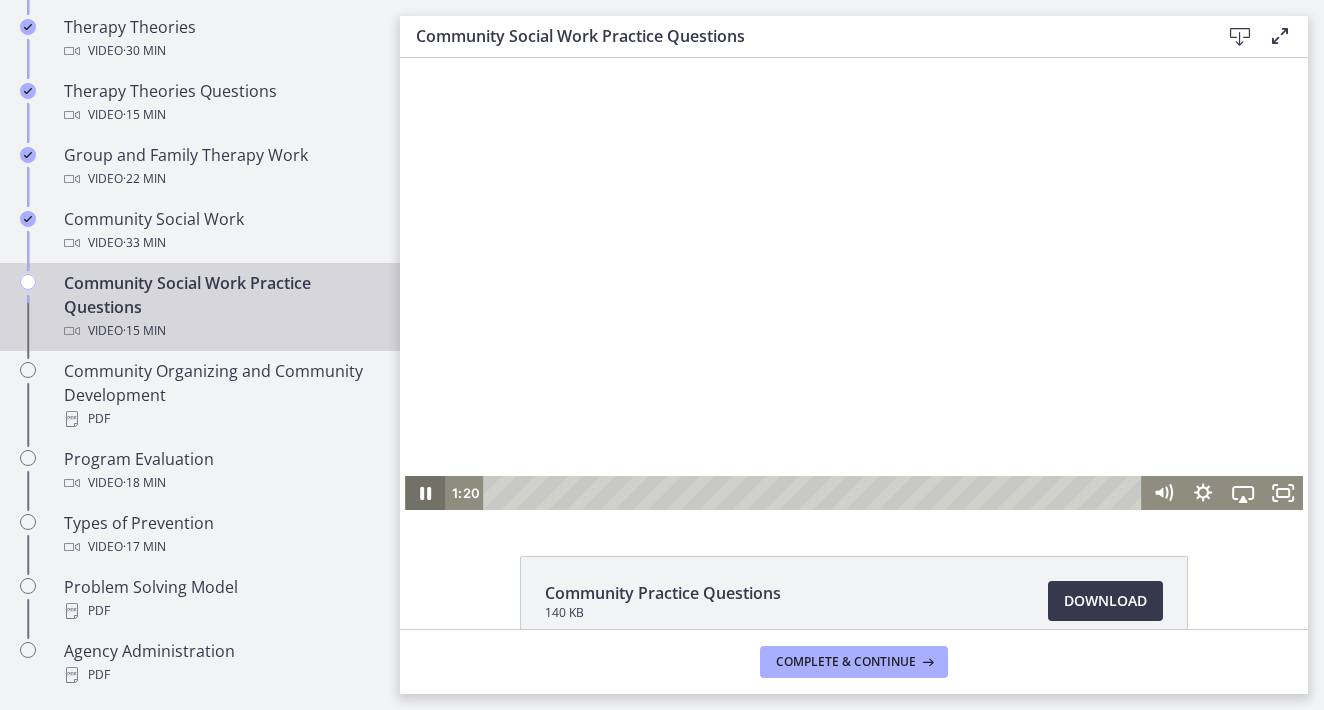 click 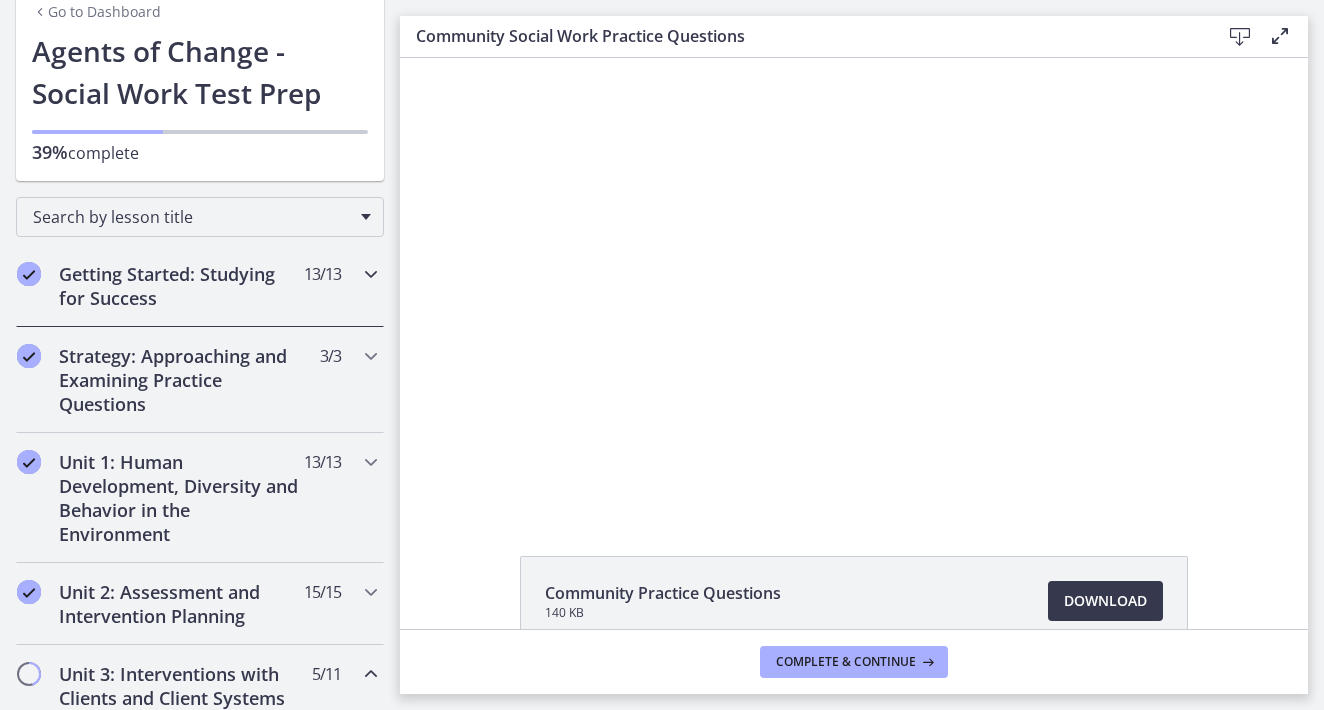 scroll, scrollTop: 86, scrollLeft: 0, axis: vertical 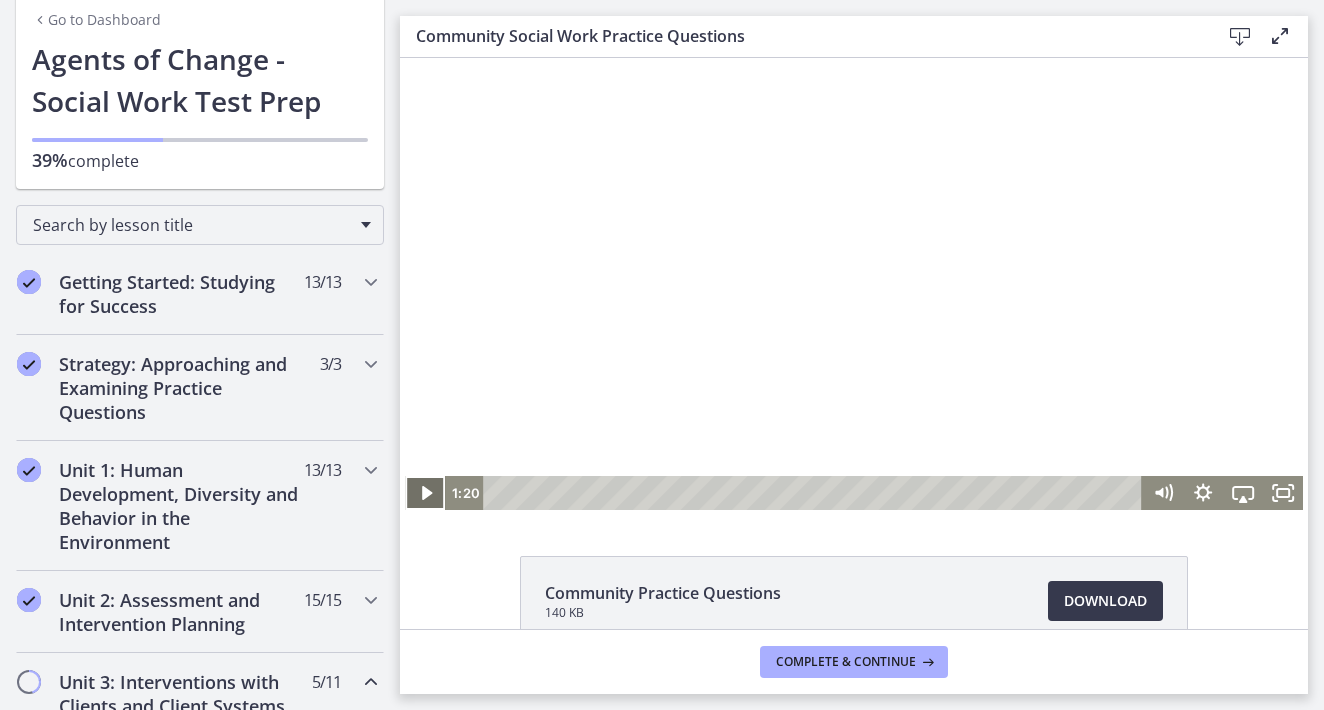 click 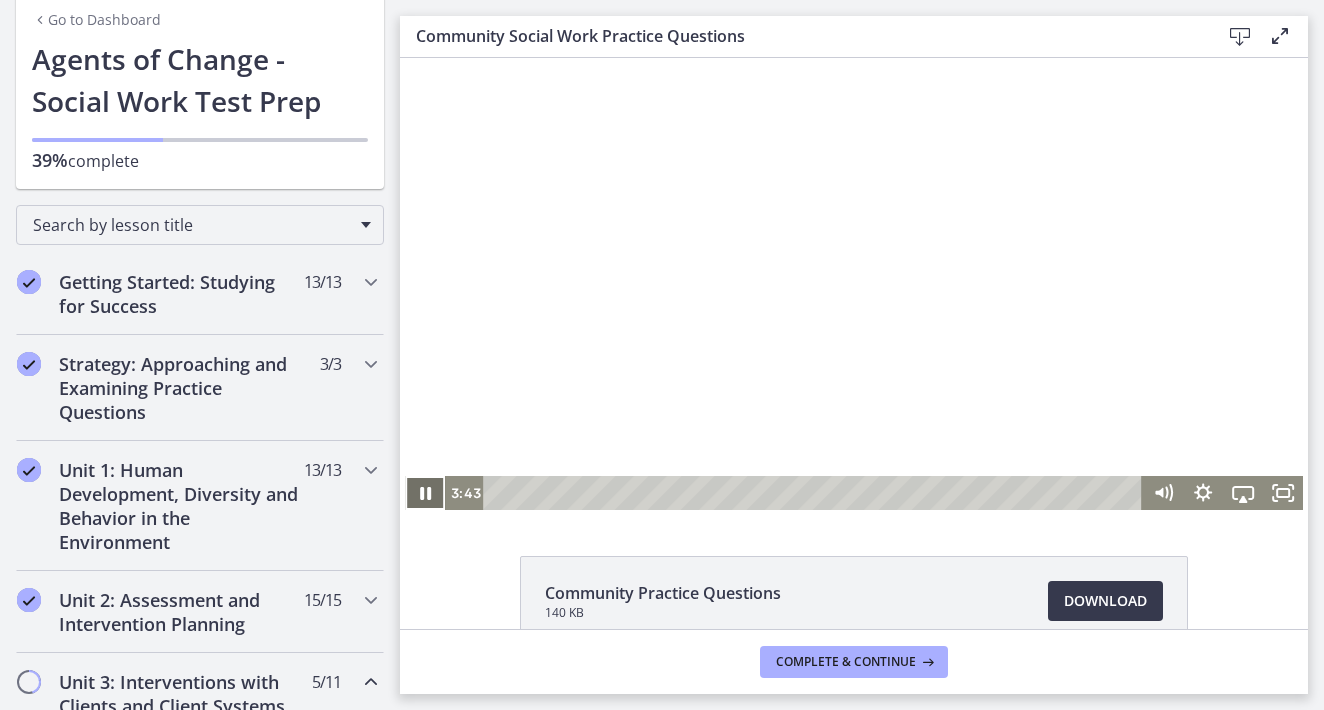 type 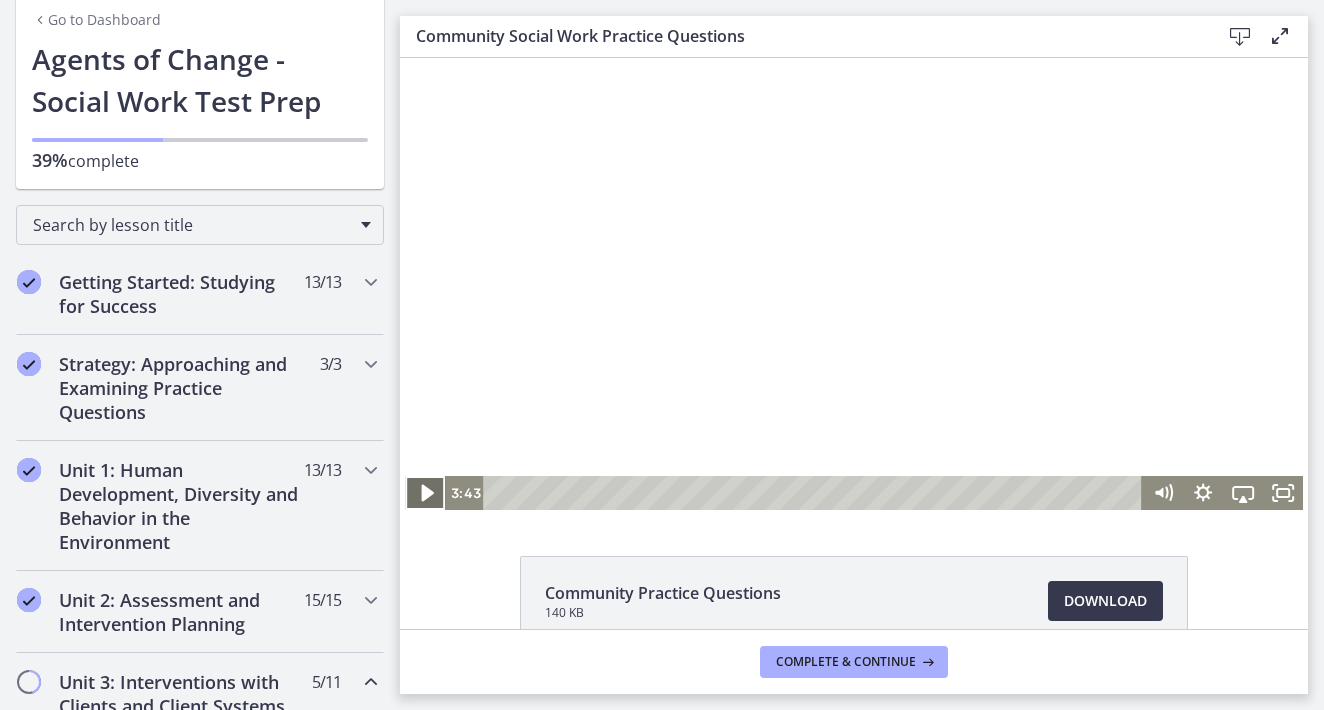 click 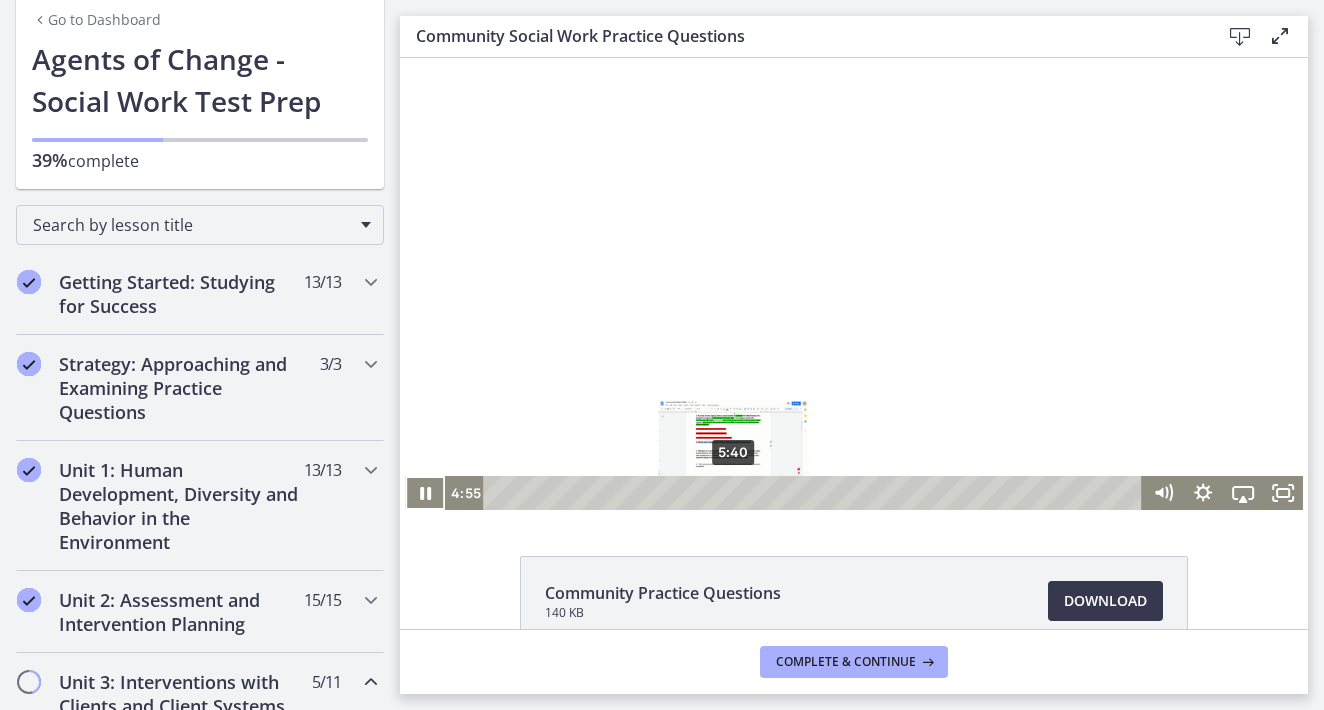 click on "5:40" at bounding box center [815, 493] 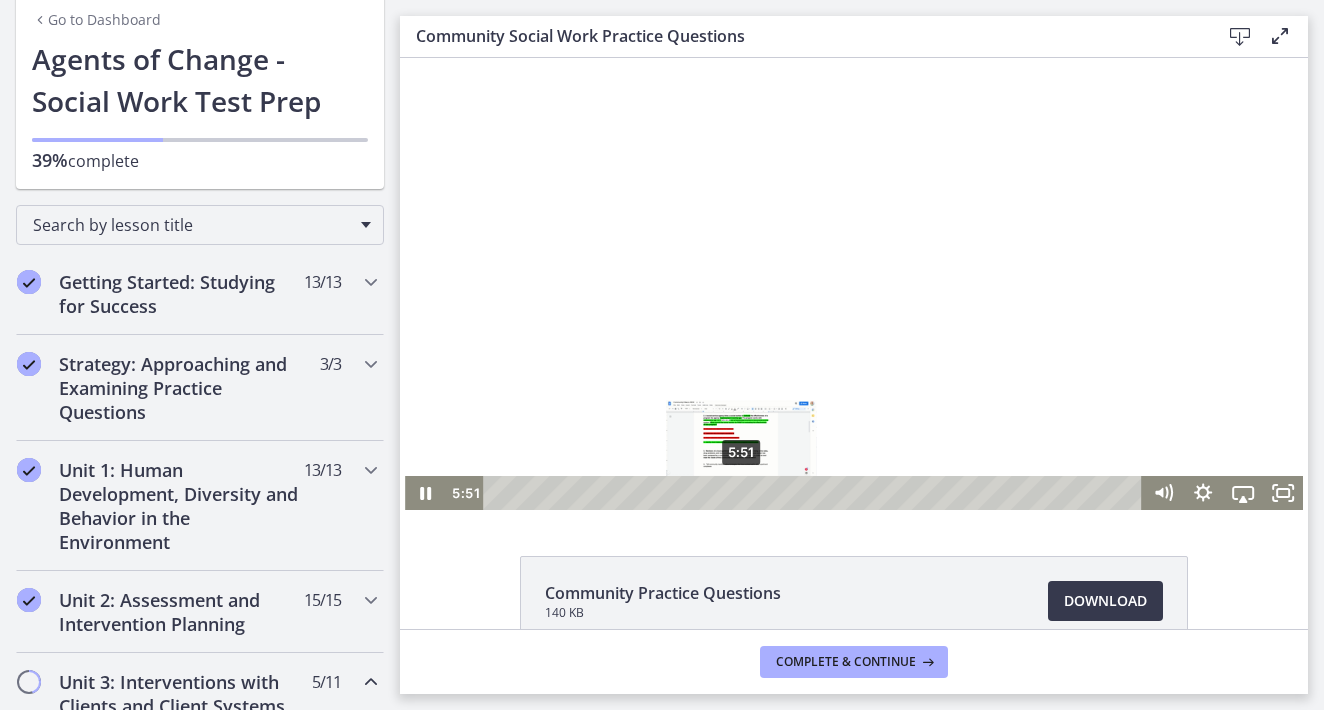 click on "5:51" at bounding box center (815, 493) 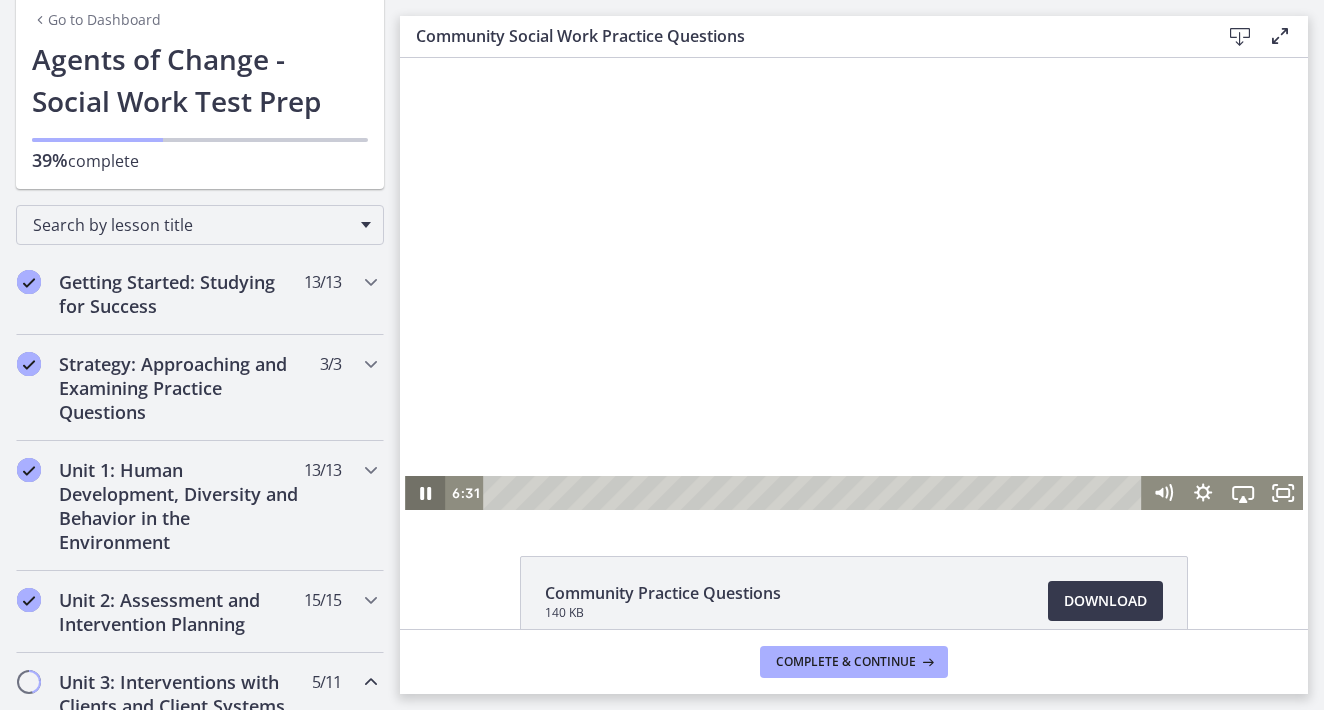 click 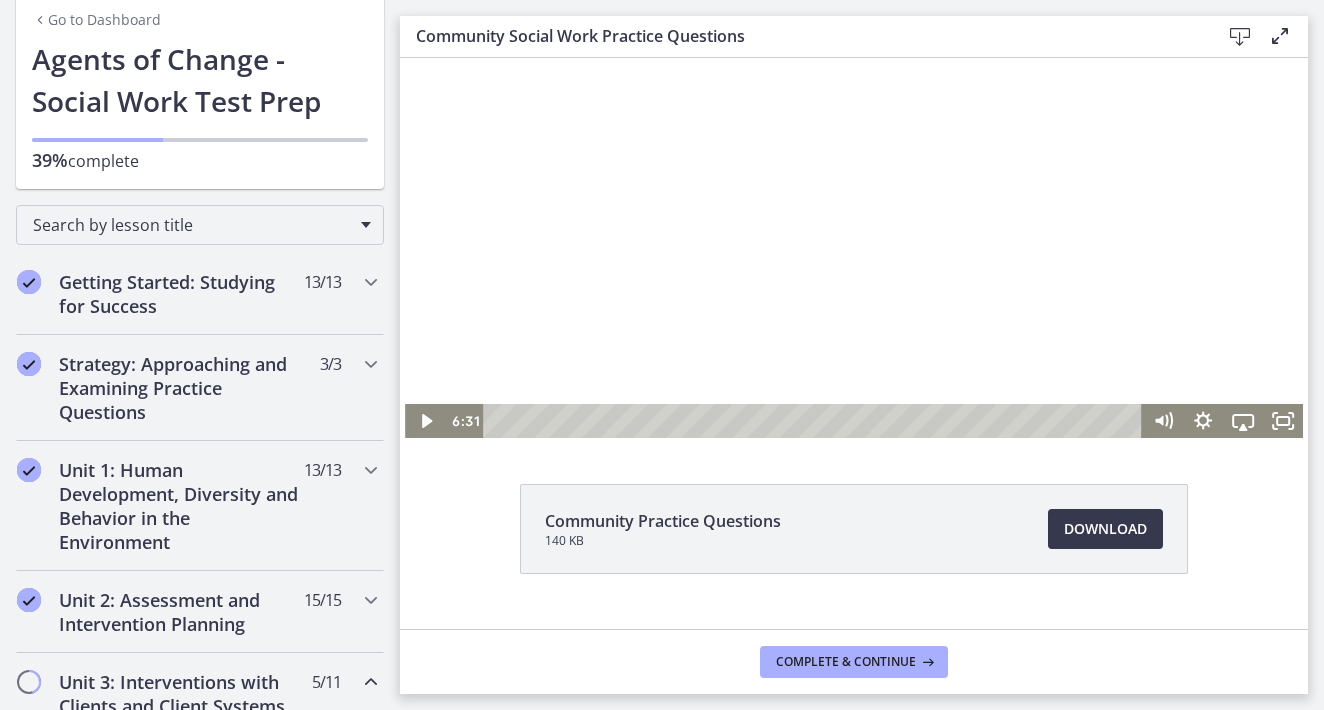 scroll, scrollTop: 79, scrollLeft: 0, axis: vertical 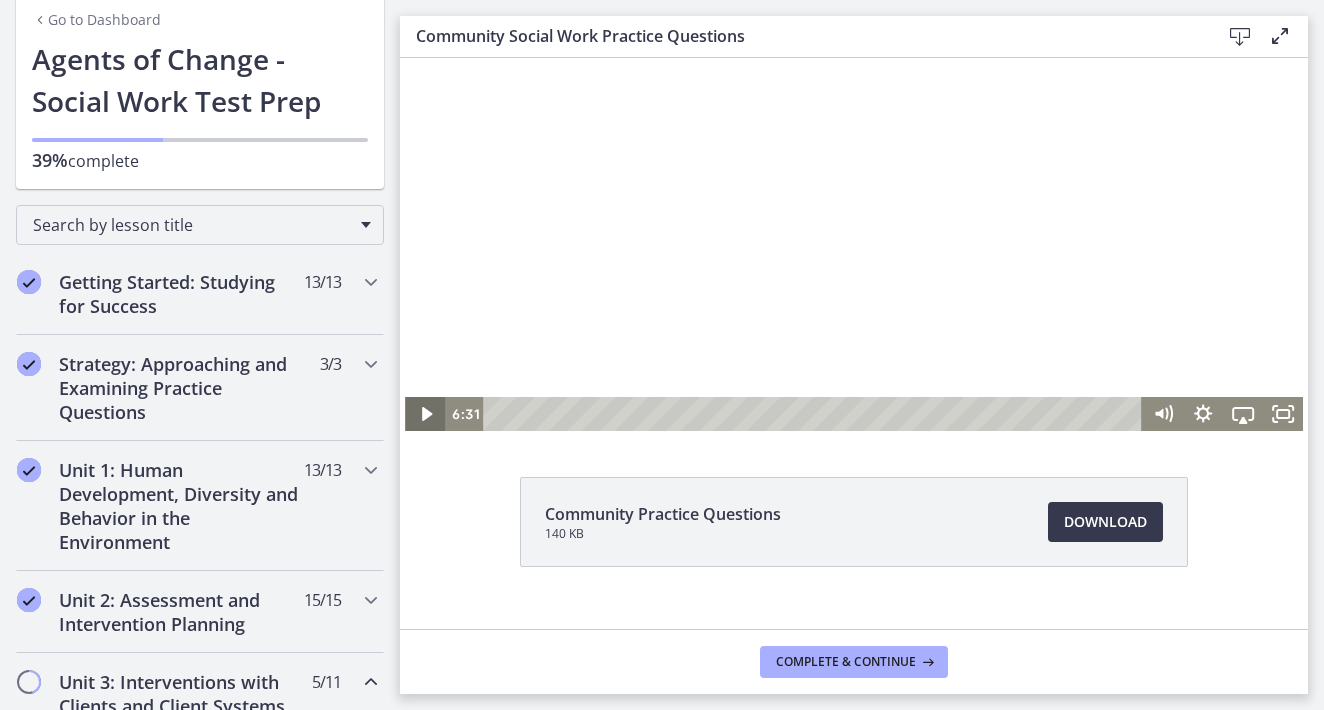 click 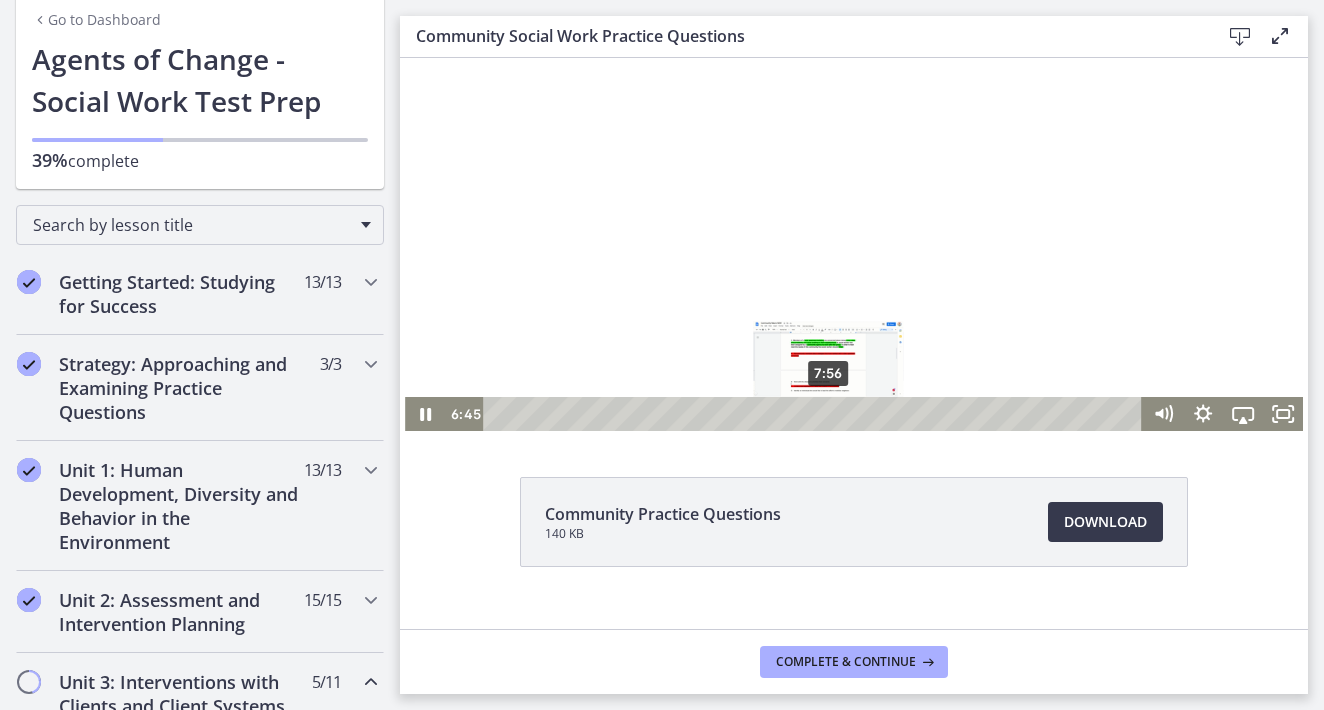 click on "7:56" at bounding box center (815, 414) 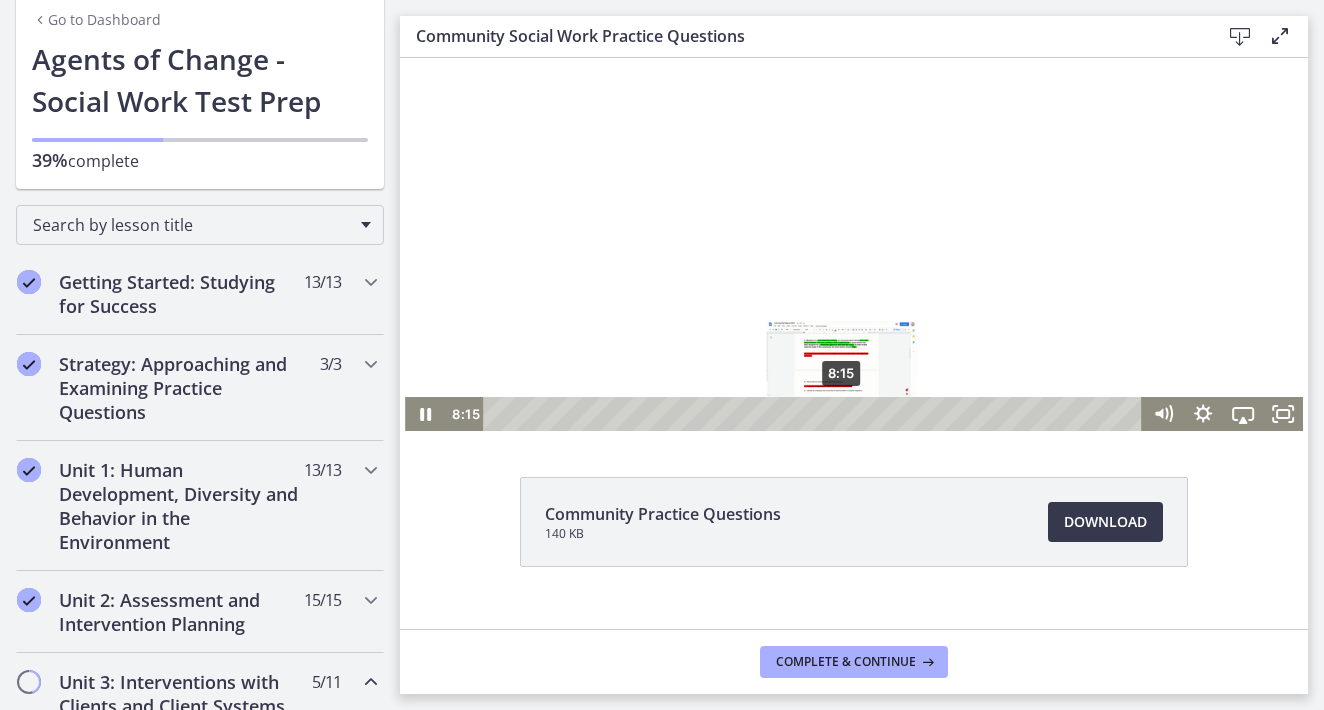 click on "8:15" at bounding box center [815, 414] 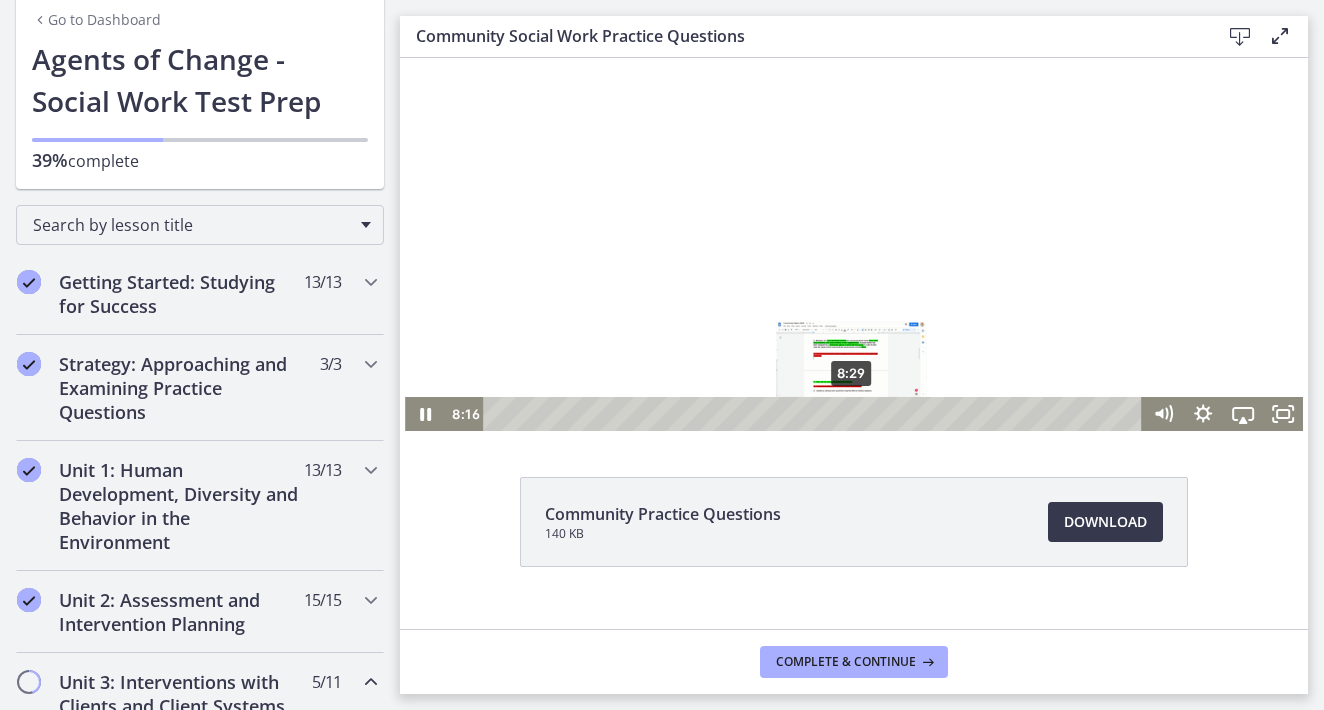 click on "8:29" at bounding box center [815, 414] 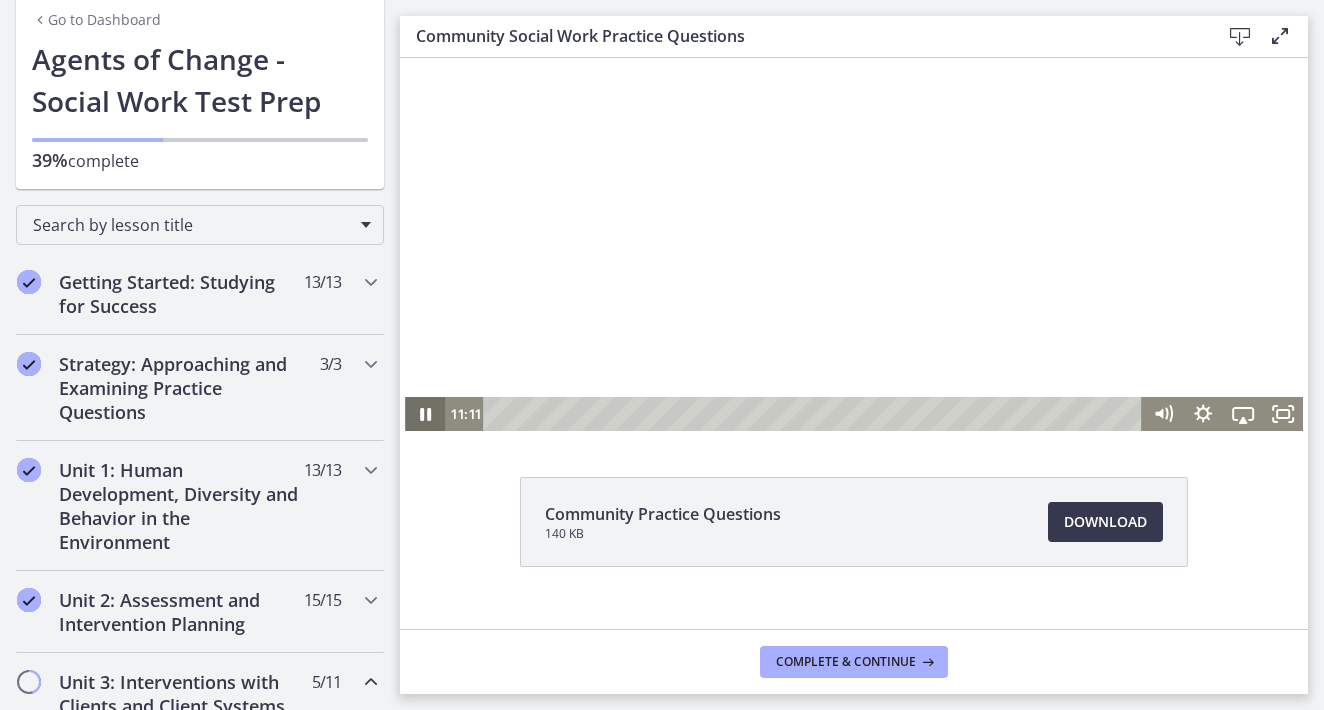 click 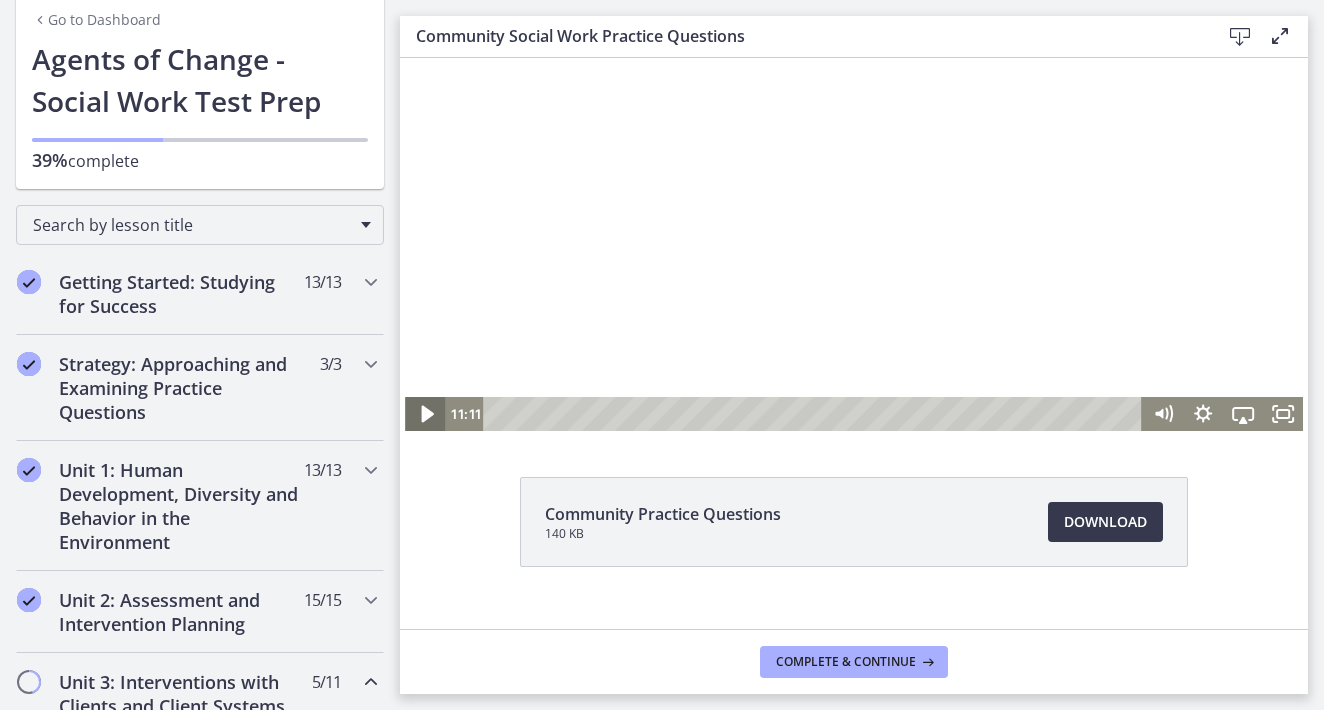 click 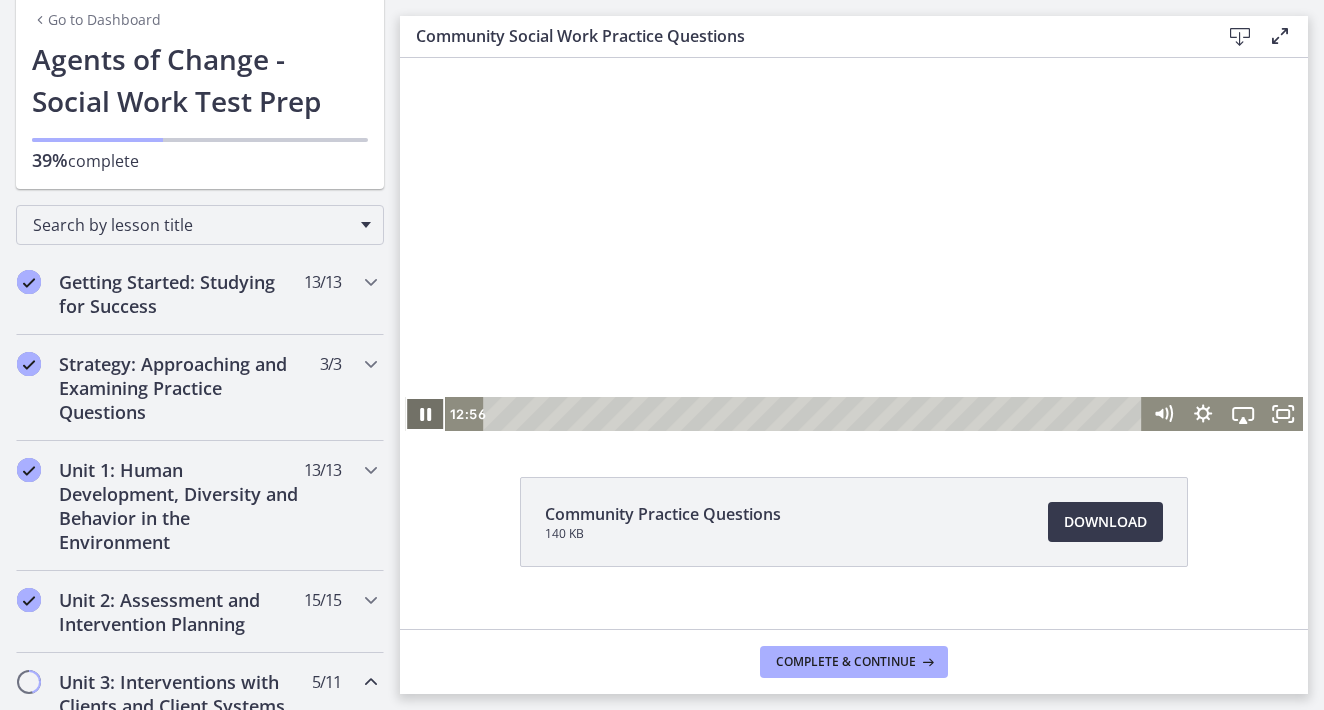 click 